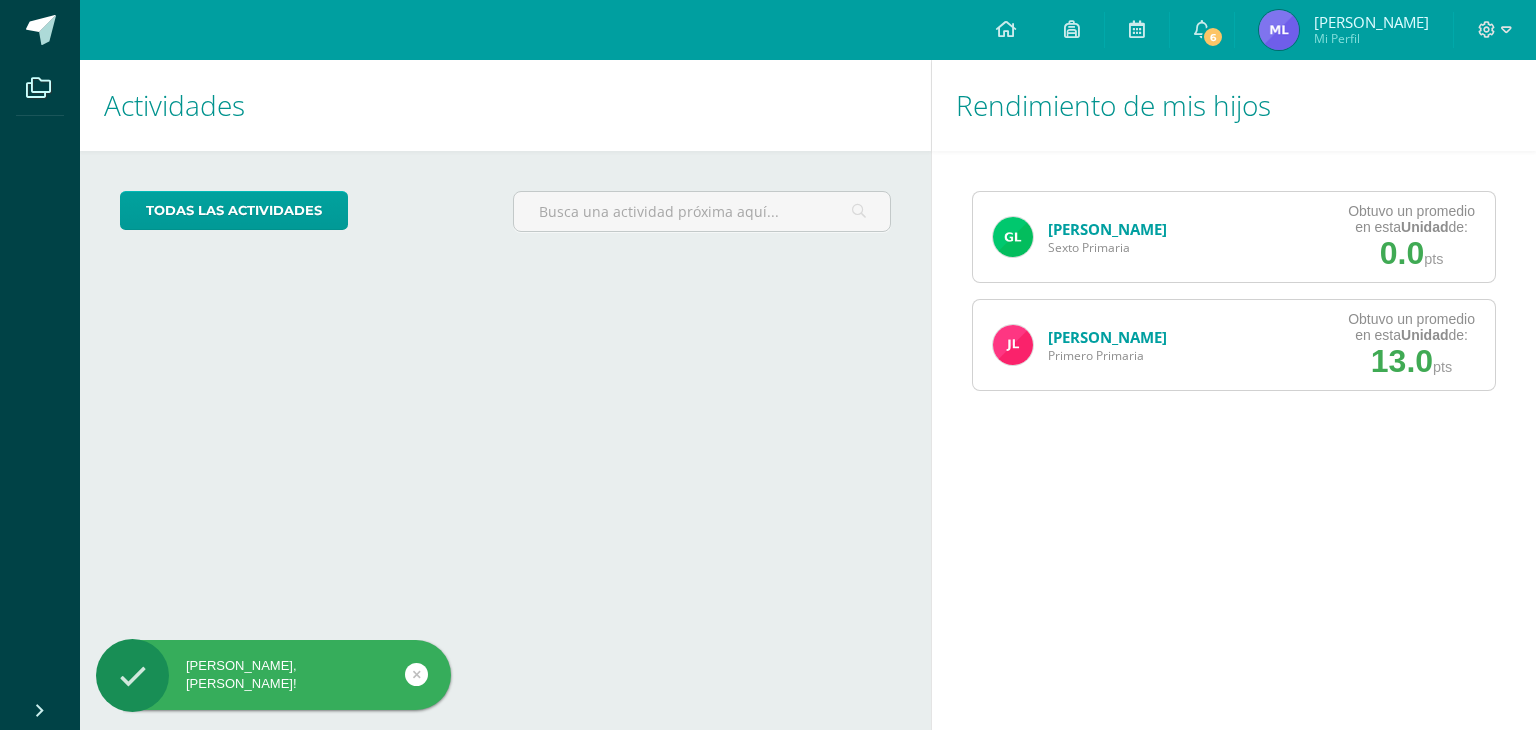 scroll, scrollTop: 0, scrollLeft: 0, axis: both 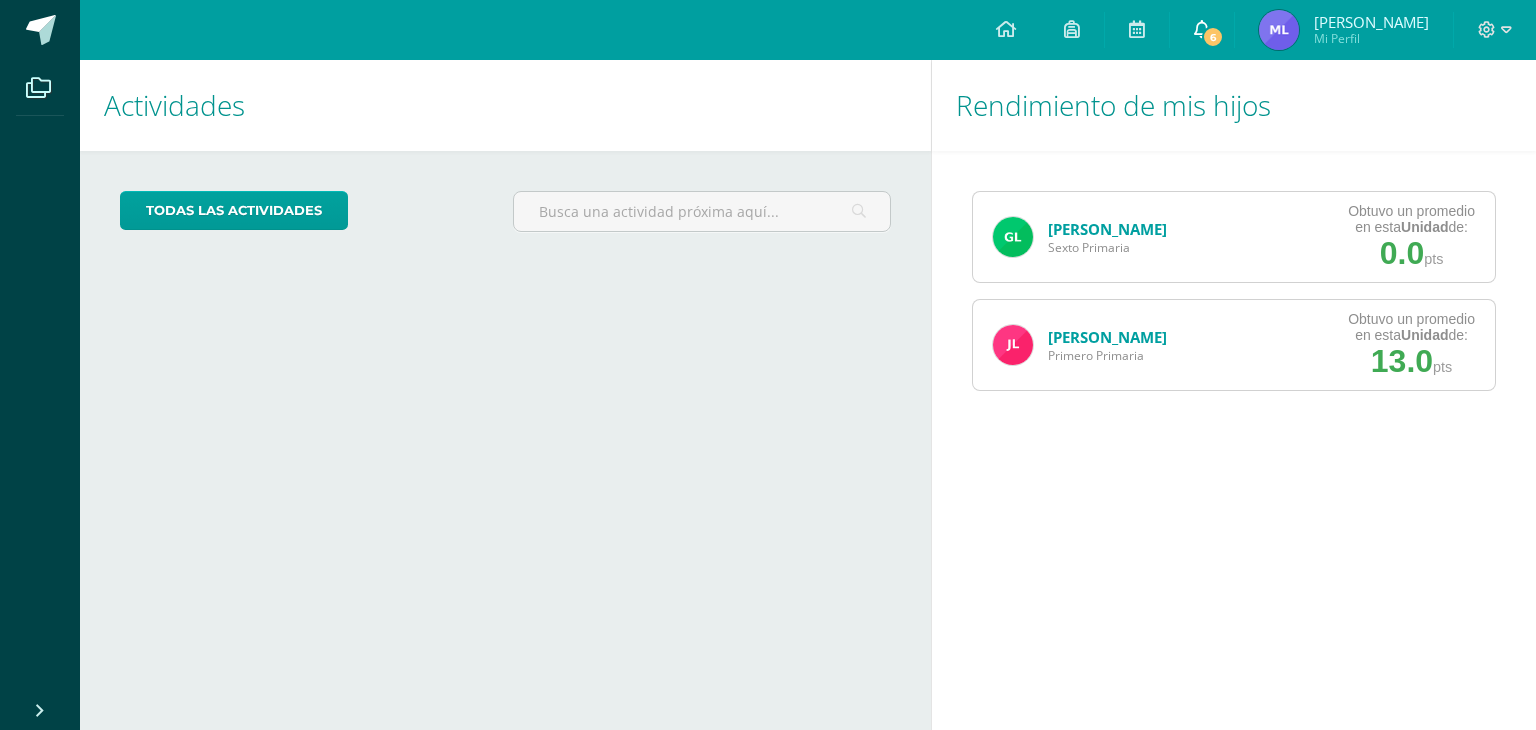 click on "6" at bounding box center (1213, 37) 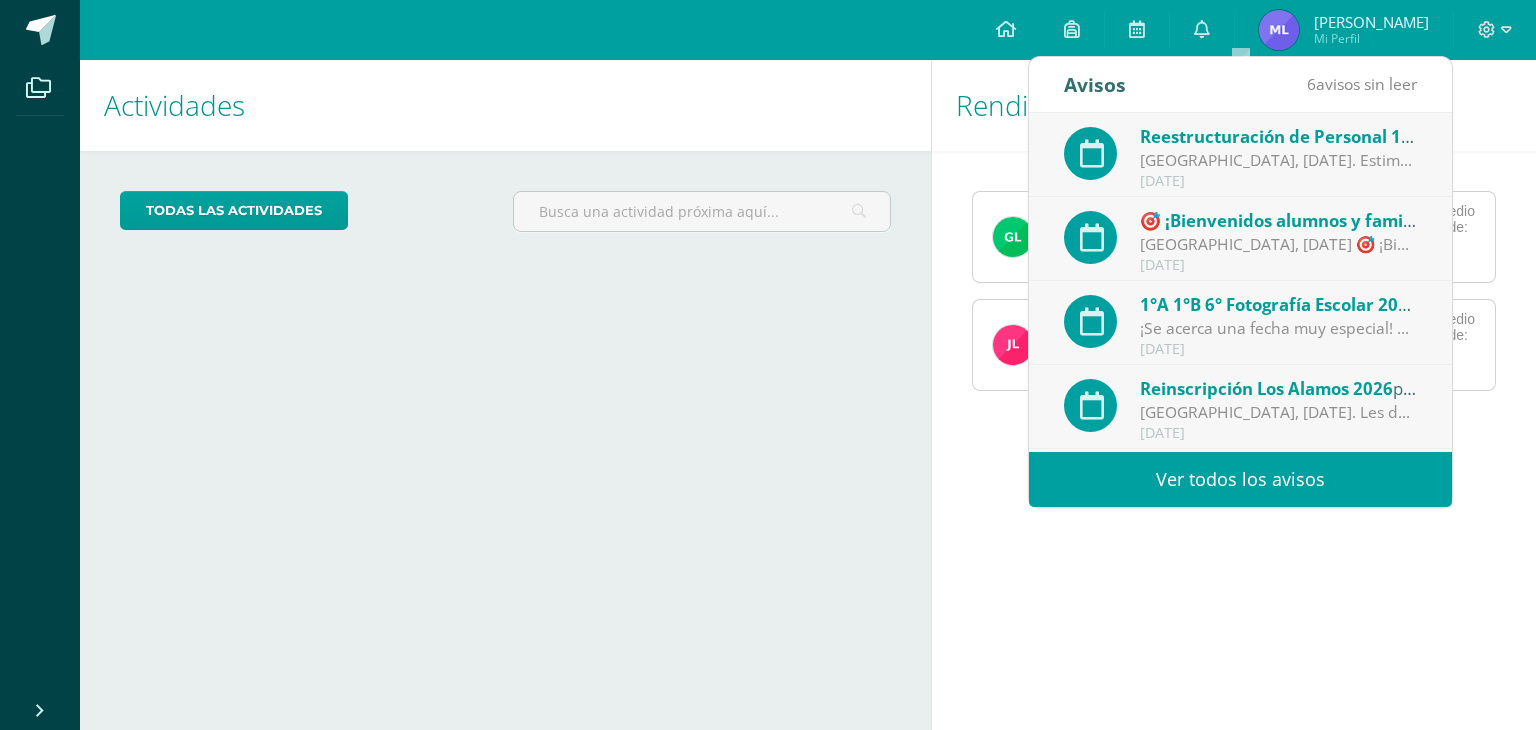 click on "[GEOGRAPHIC_DATA], [DATE].
Estimadas familias de primero y segundo primaria a continuación compartimos información importante.
Agradecemos su confianza y su comprensión en está transición recibiendo a Miss [PERSON_NAME] con la calidez que nos caracteriza.
Dirección." at bounding box center [1279, 160] 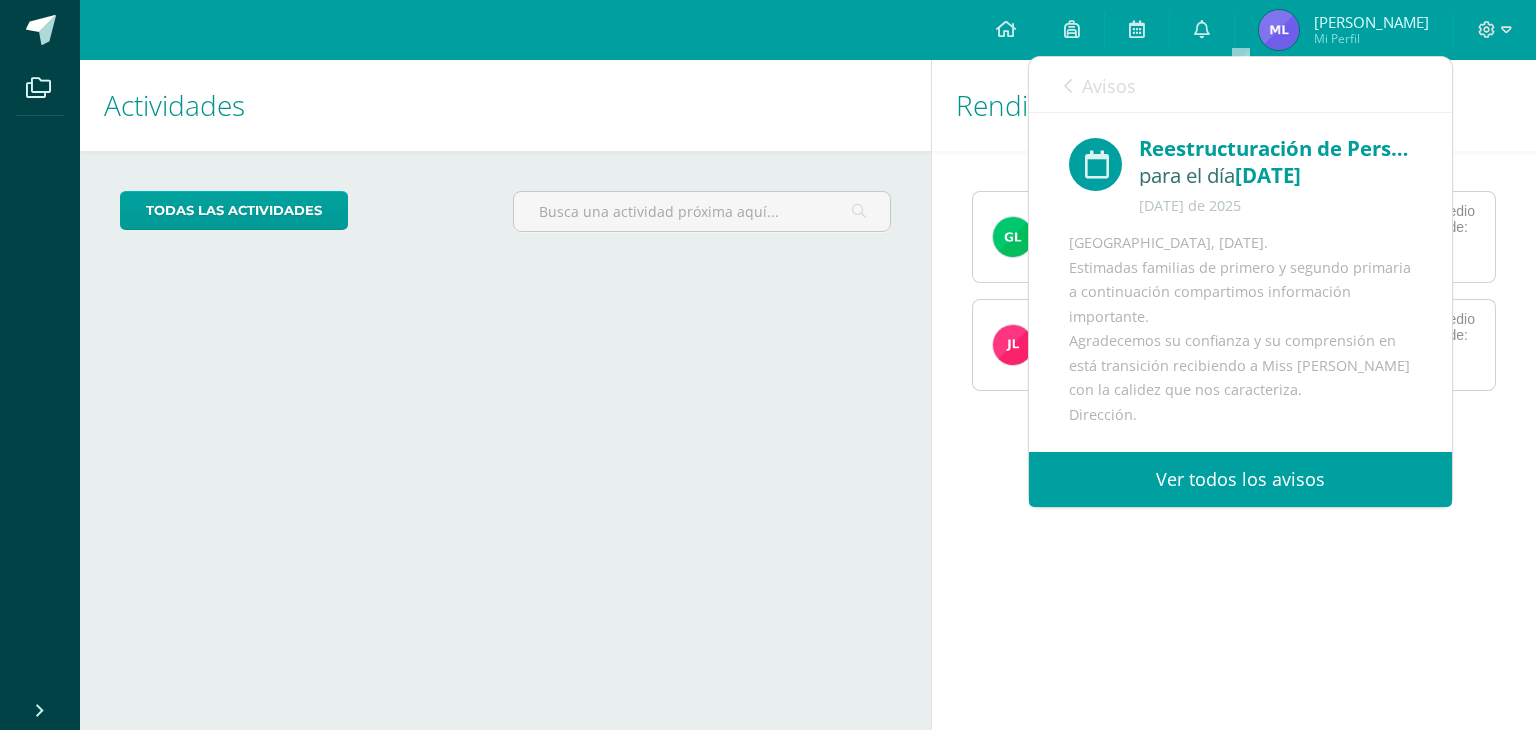 click on "Ver todos los avisos" at bounding box center (1240, 479) 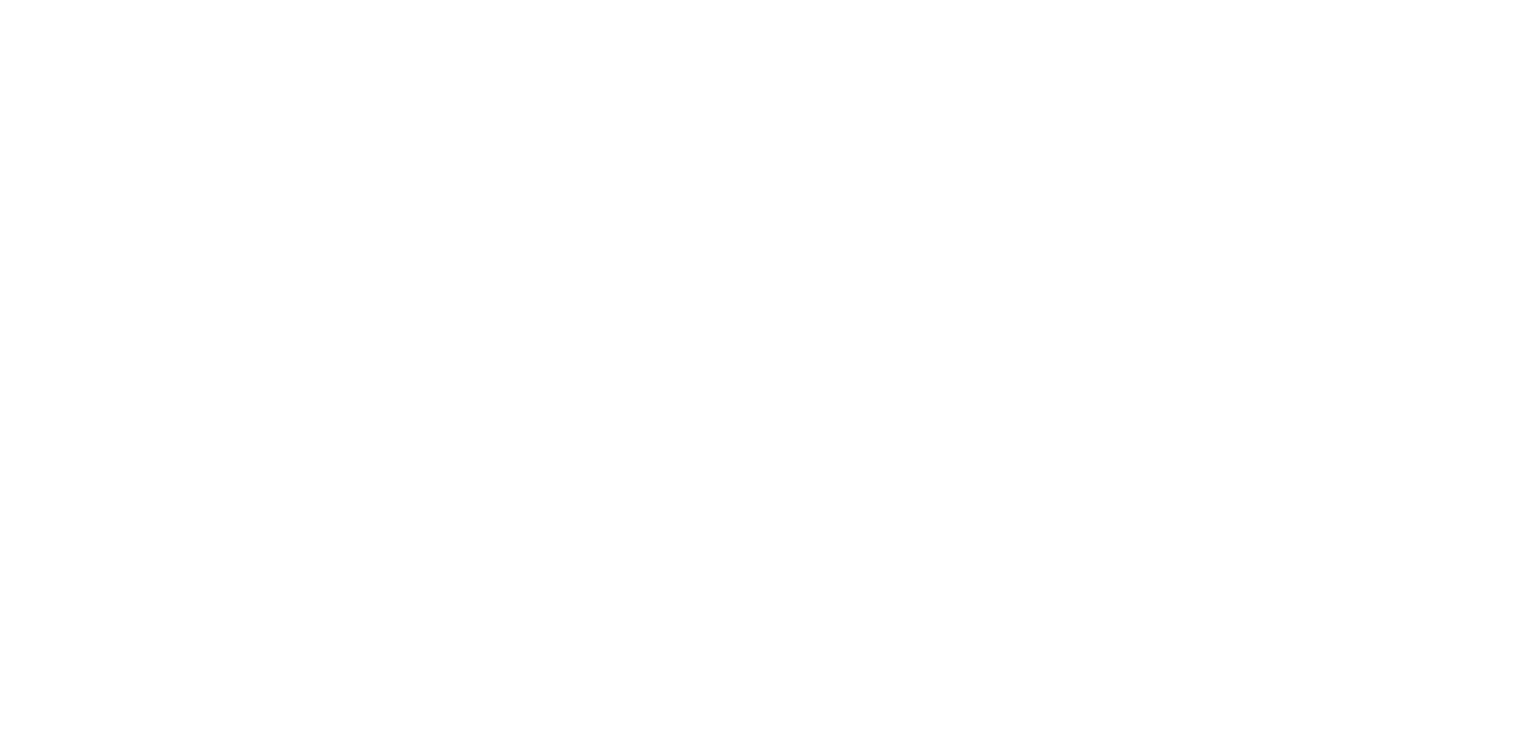 scroll, scrollTop: 0, scrollLeft: 0, axis: both 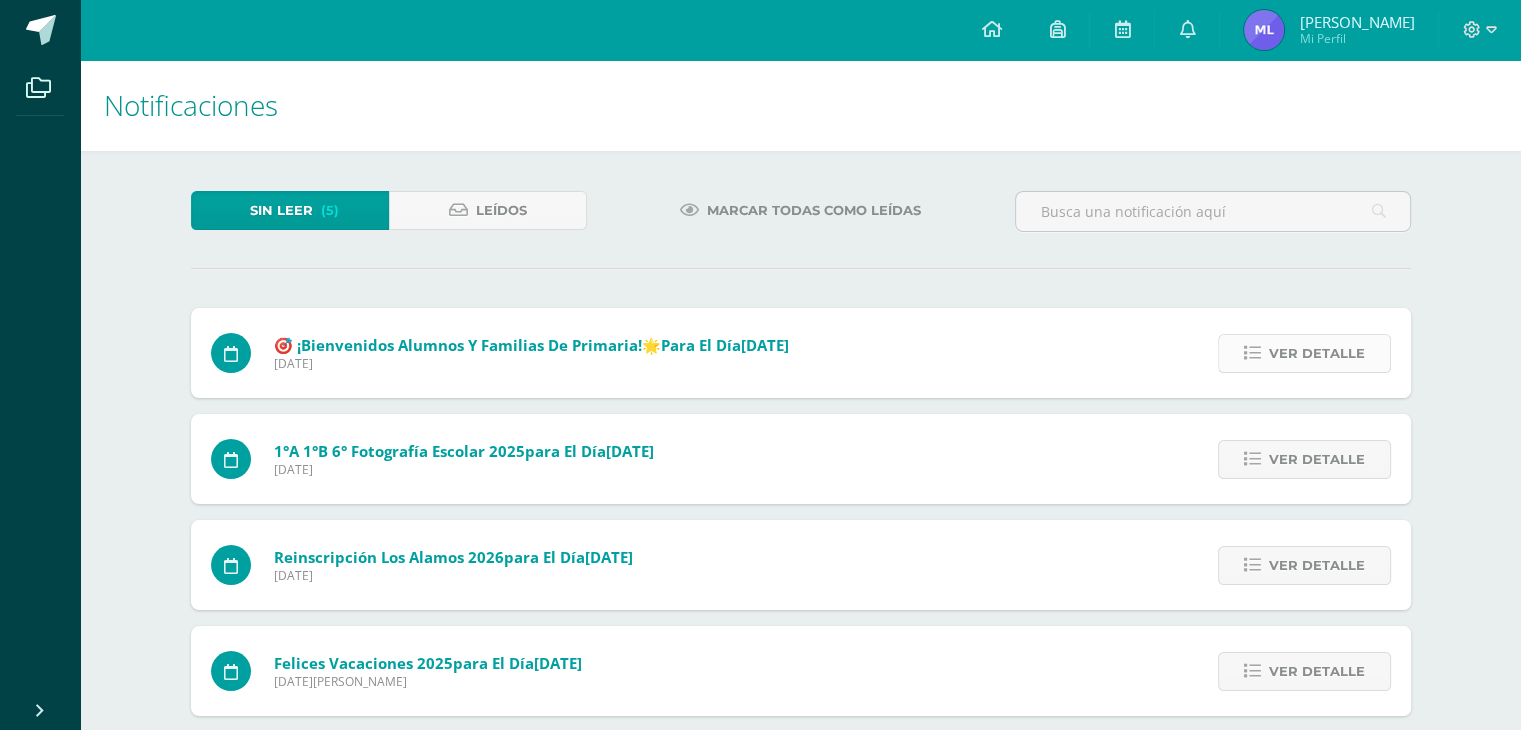 click on "Ver detalle" at bounding box center [1317, 353] 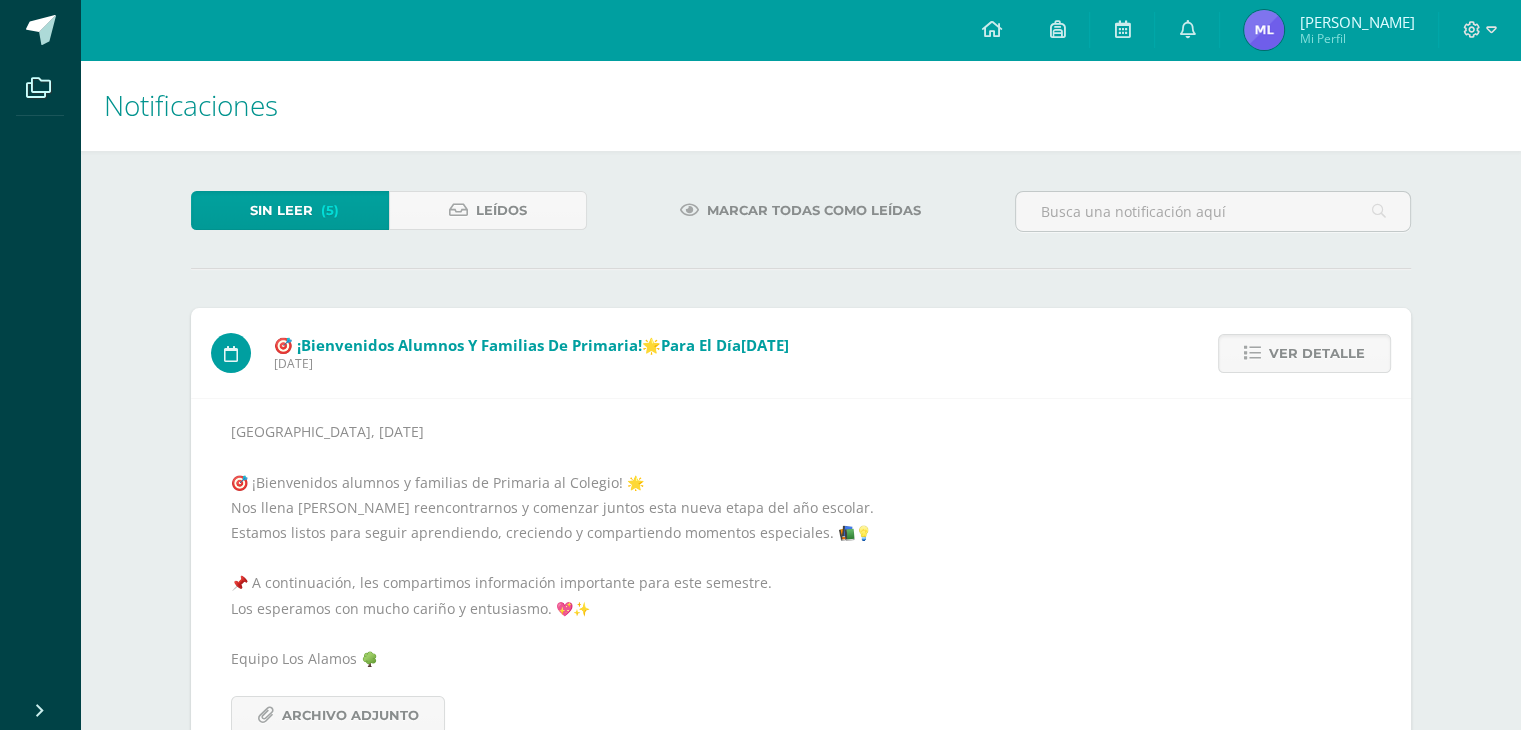 click on "(5)" at bounding box center (330, 210) 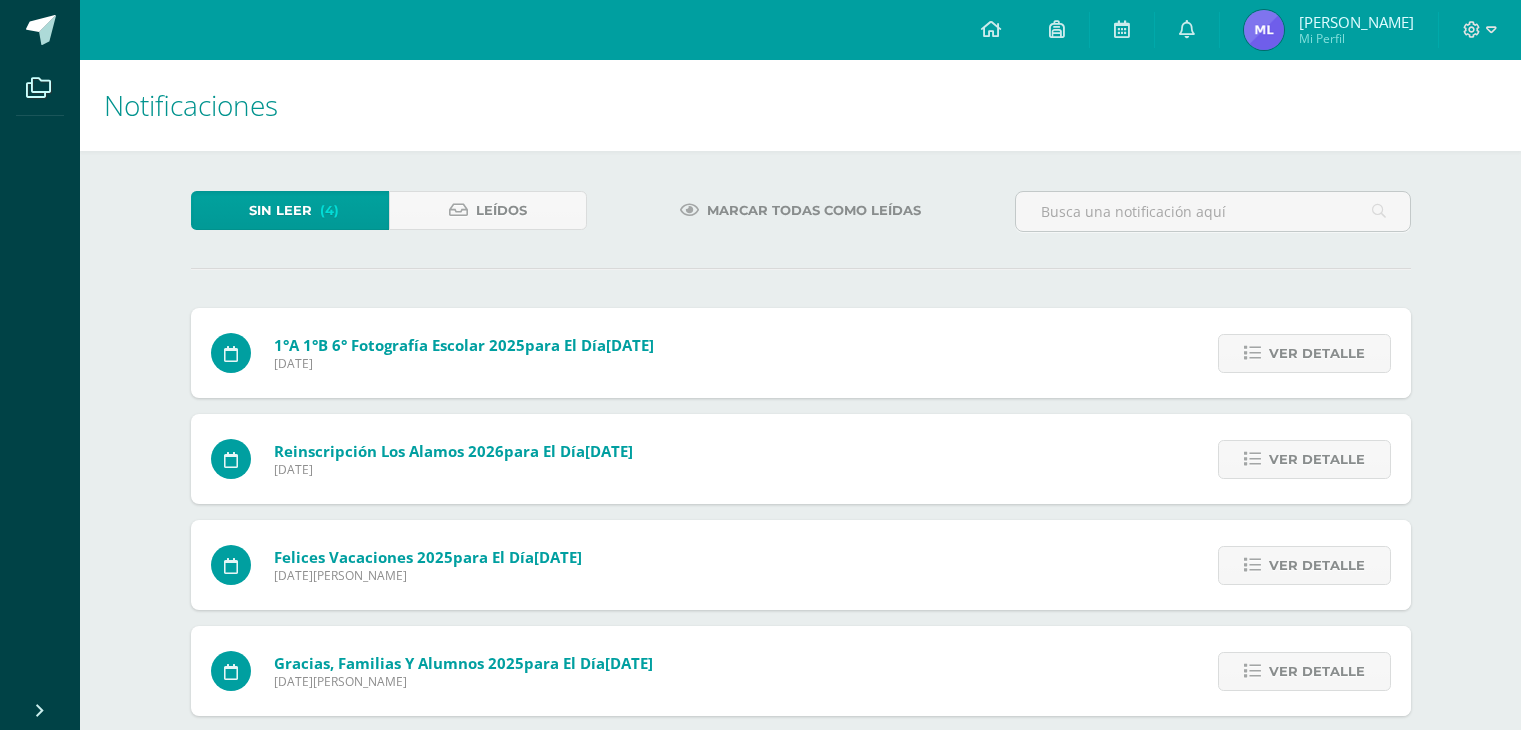 scroll, scrollTop: 0, scrollLeft: 0, axis: both 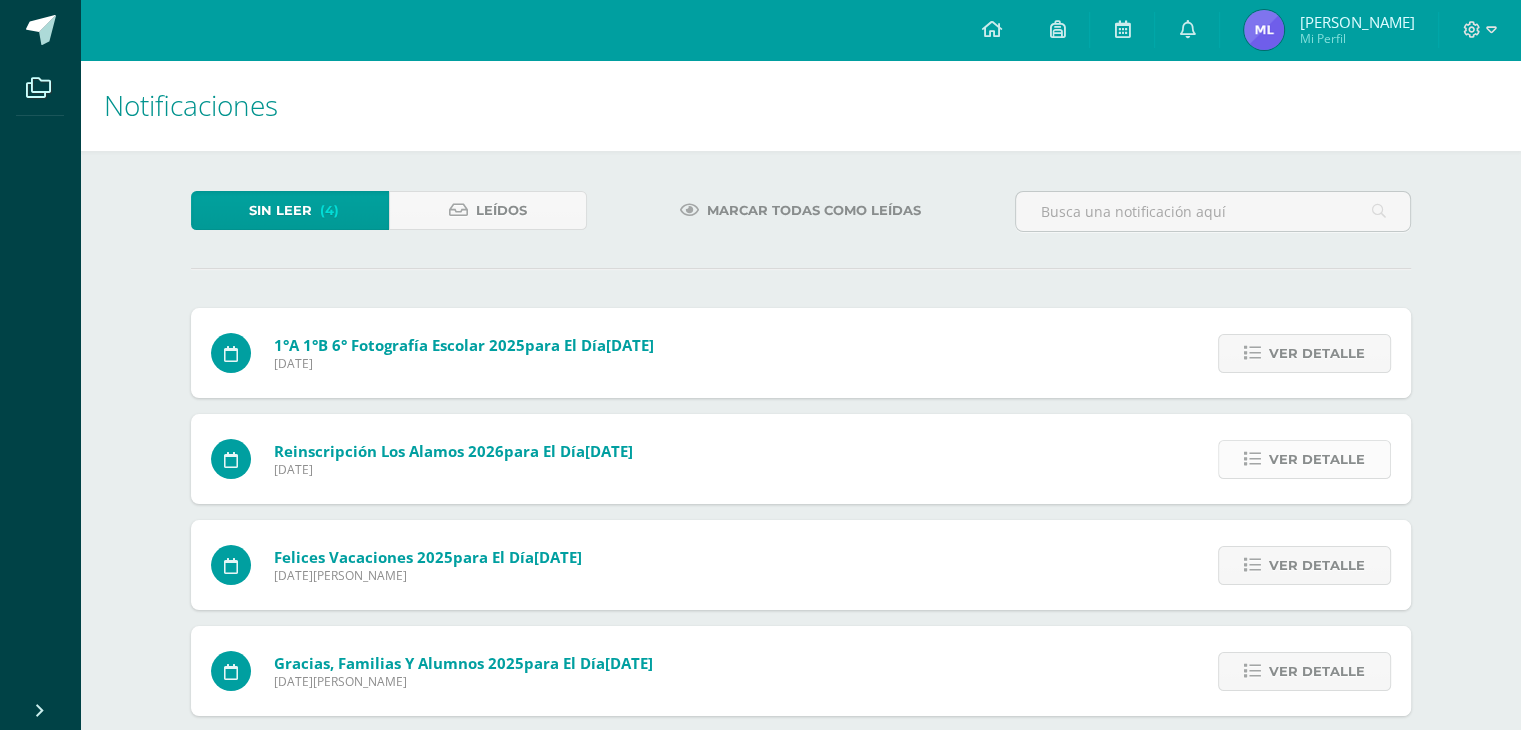 click on "Ver detalle" at bounding box center (1317, 459) 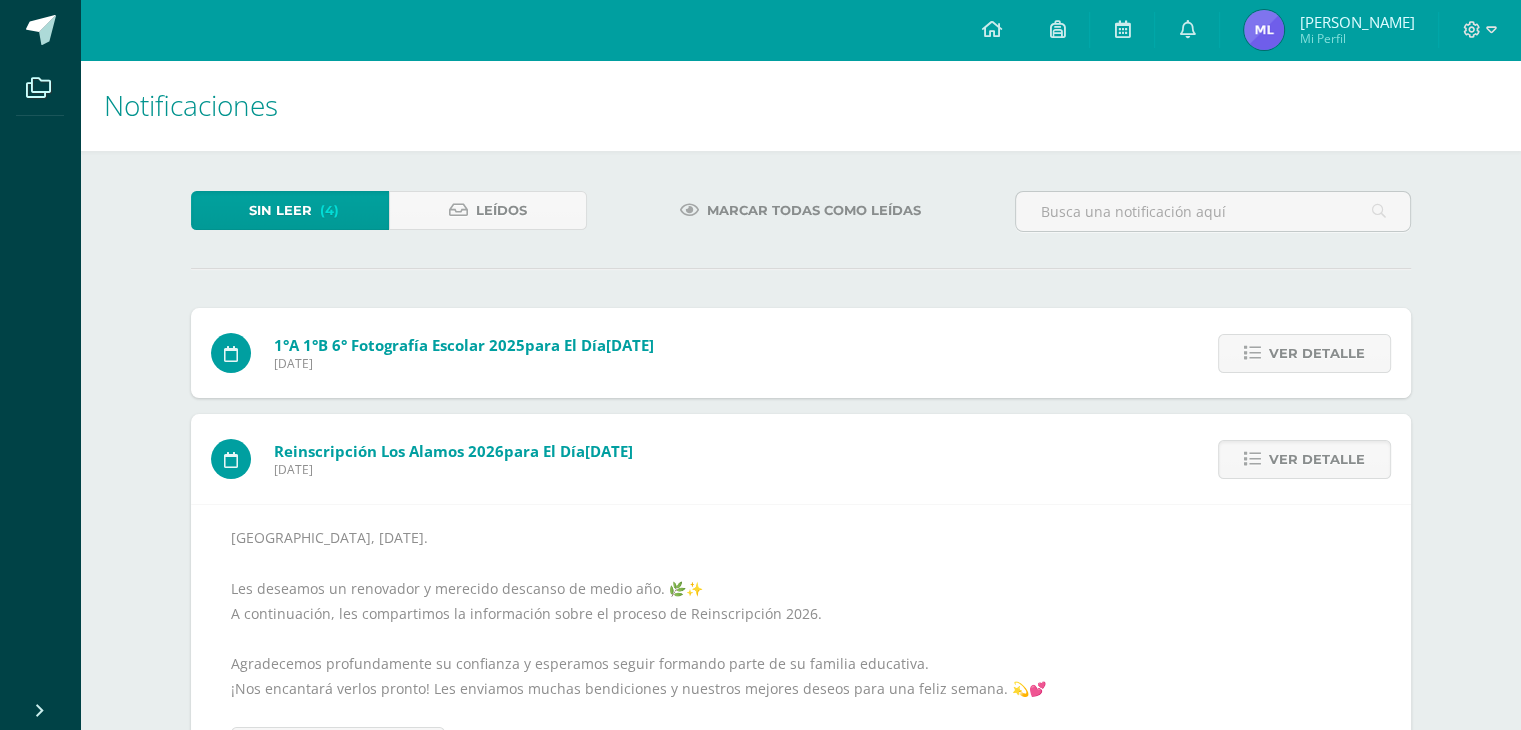 click on "Sin leer (4)" at bounding box center (290, 210) 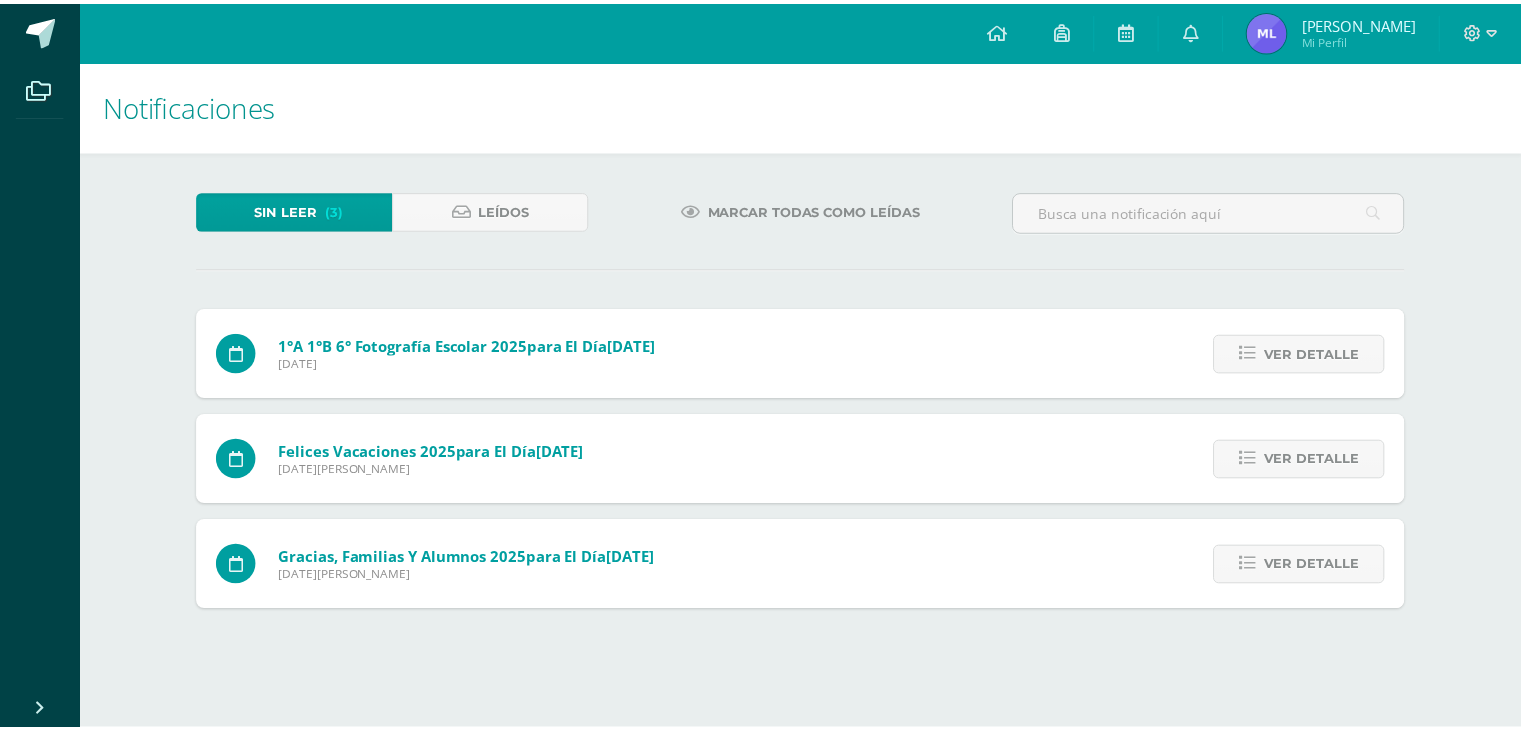 scroll, scrollTop: 0, scrollLeft: 0, axis: both 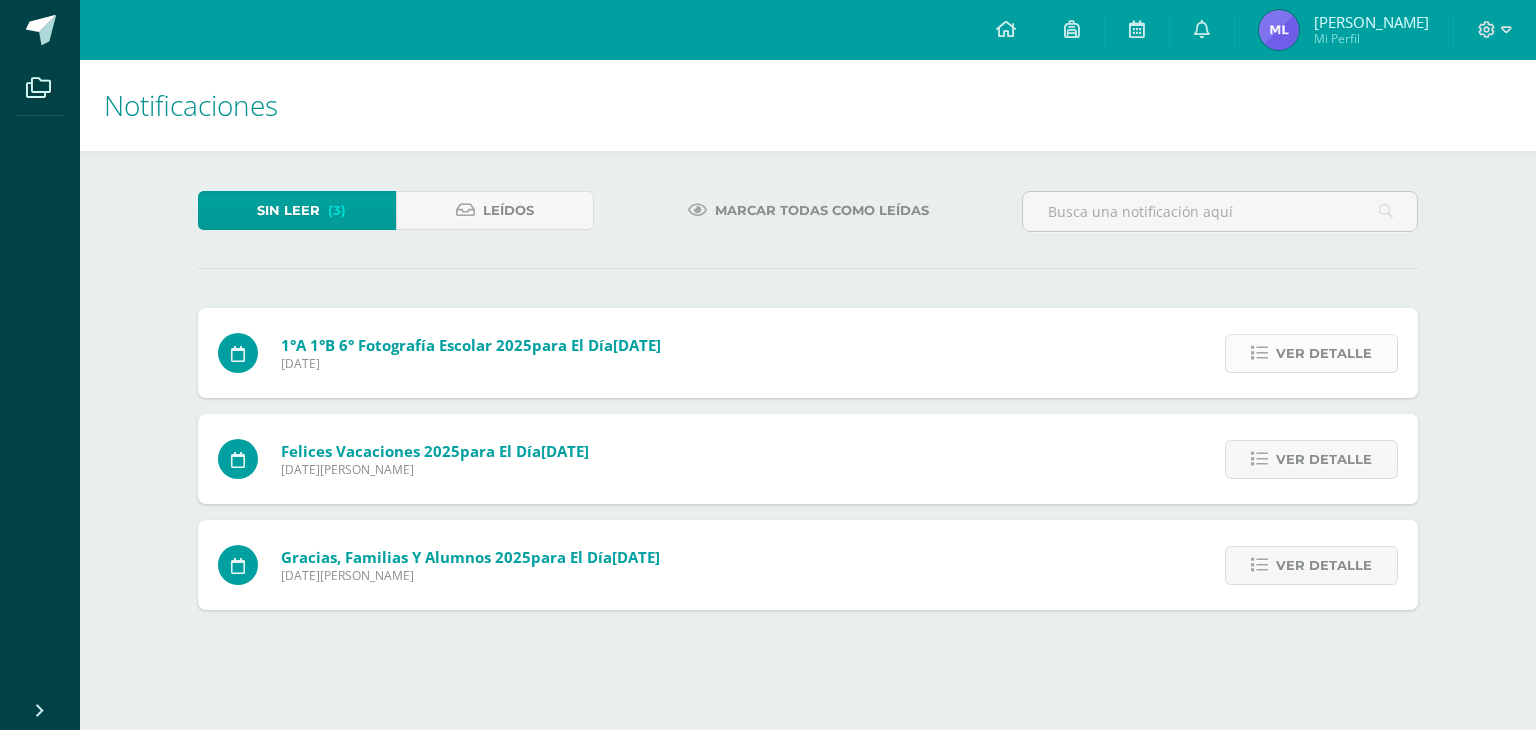 click on "Ver detalle" at bounding box center [1324, 353] 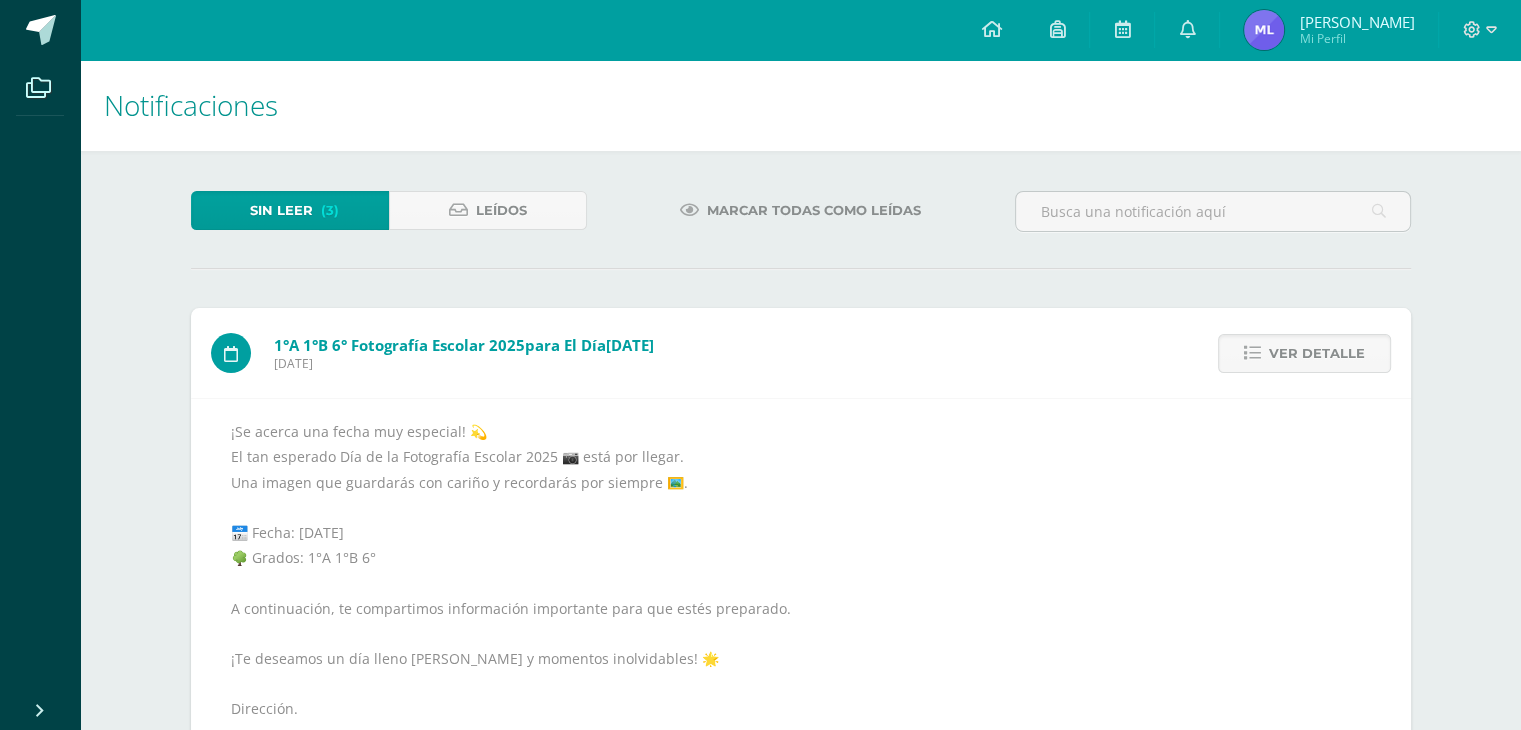 click on "Sin leer (3)" at bounding box center [290, 210] 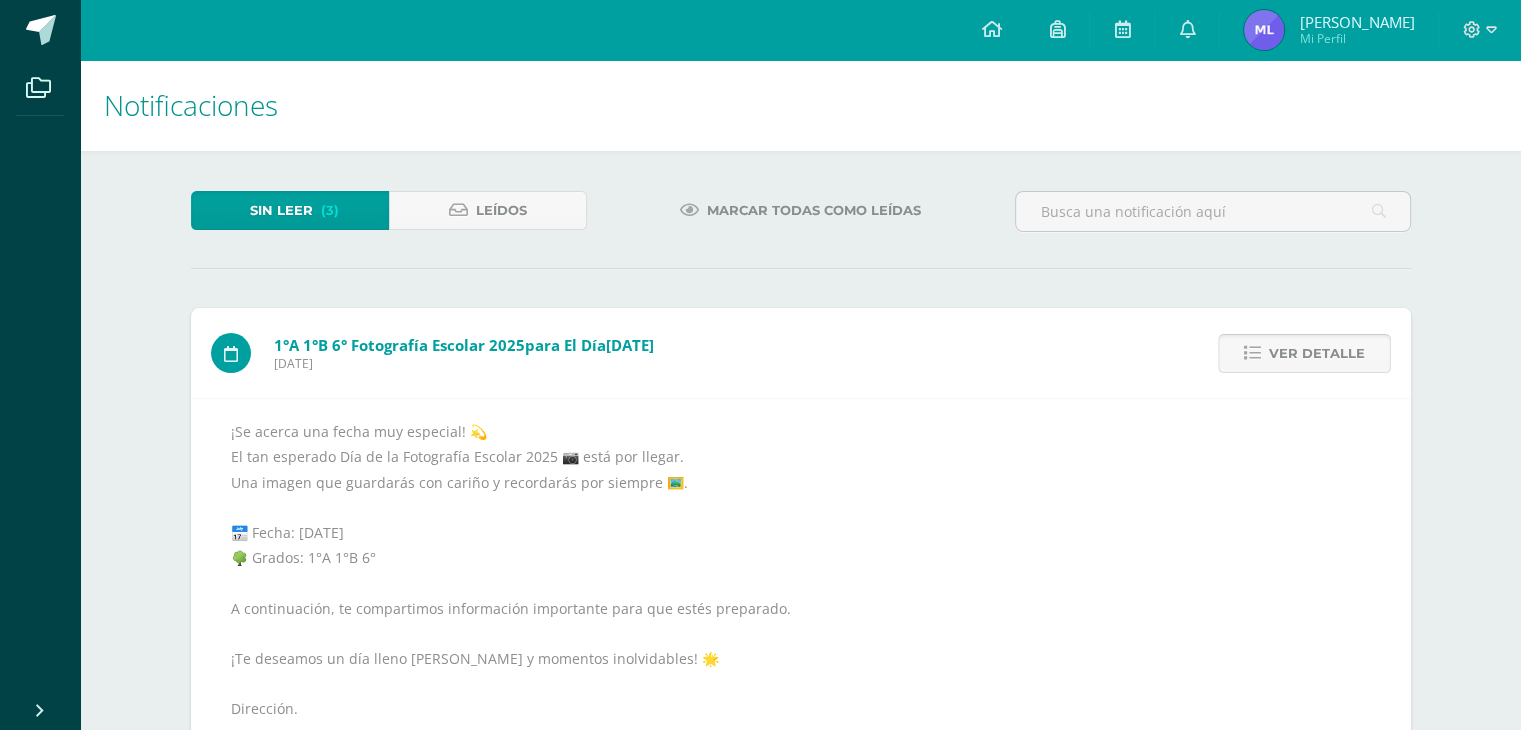 click on "Ver detalle" at bounding box center (1317, 353) 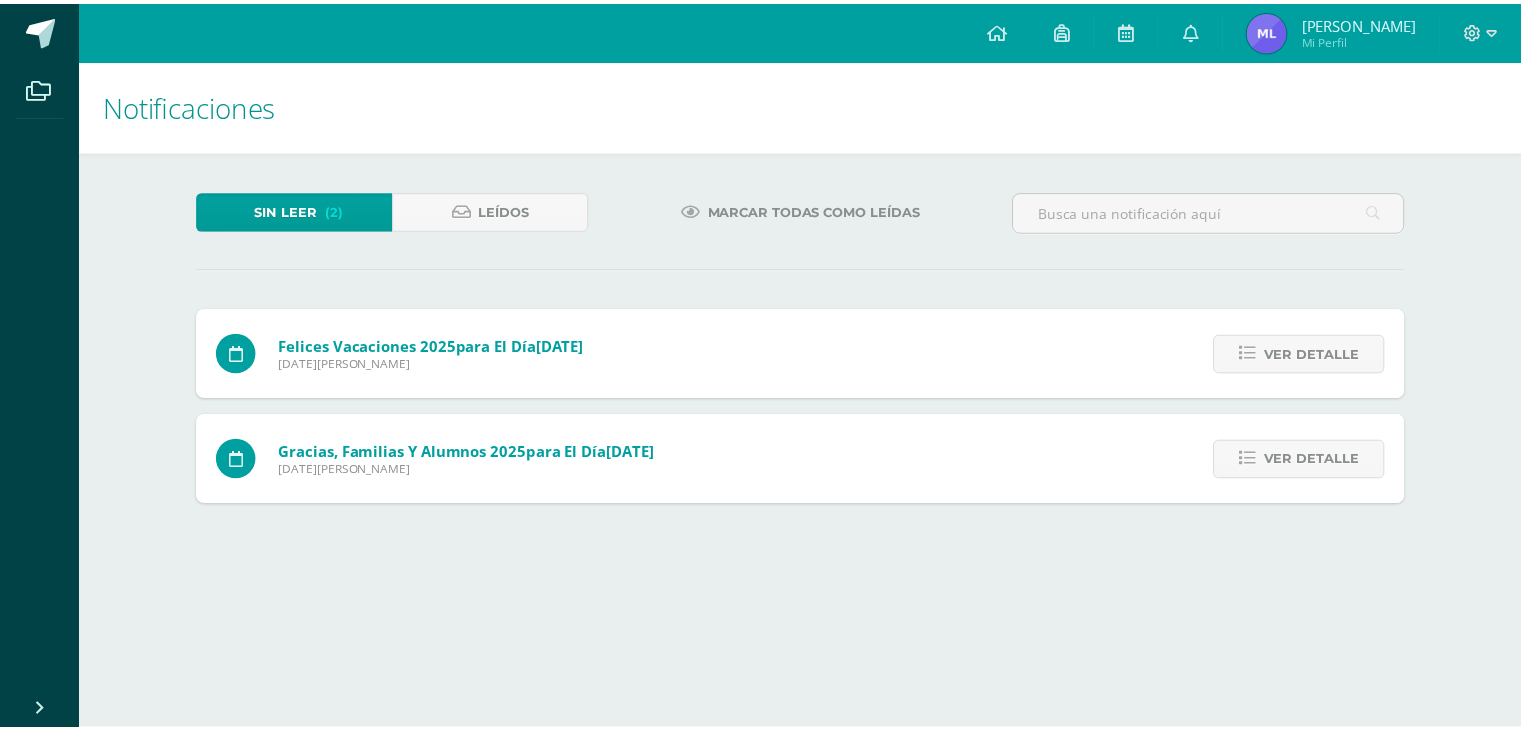 scroll, scrollTop: 0, scrollLeft: 0, axis: both 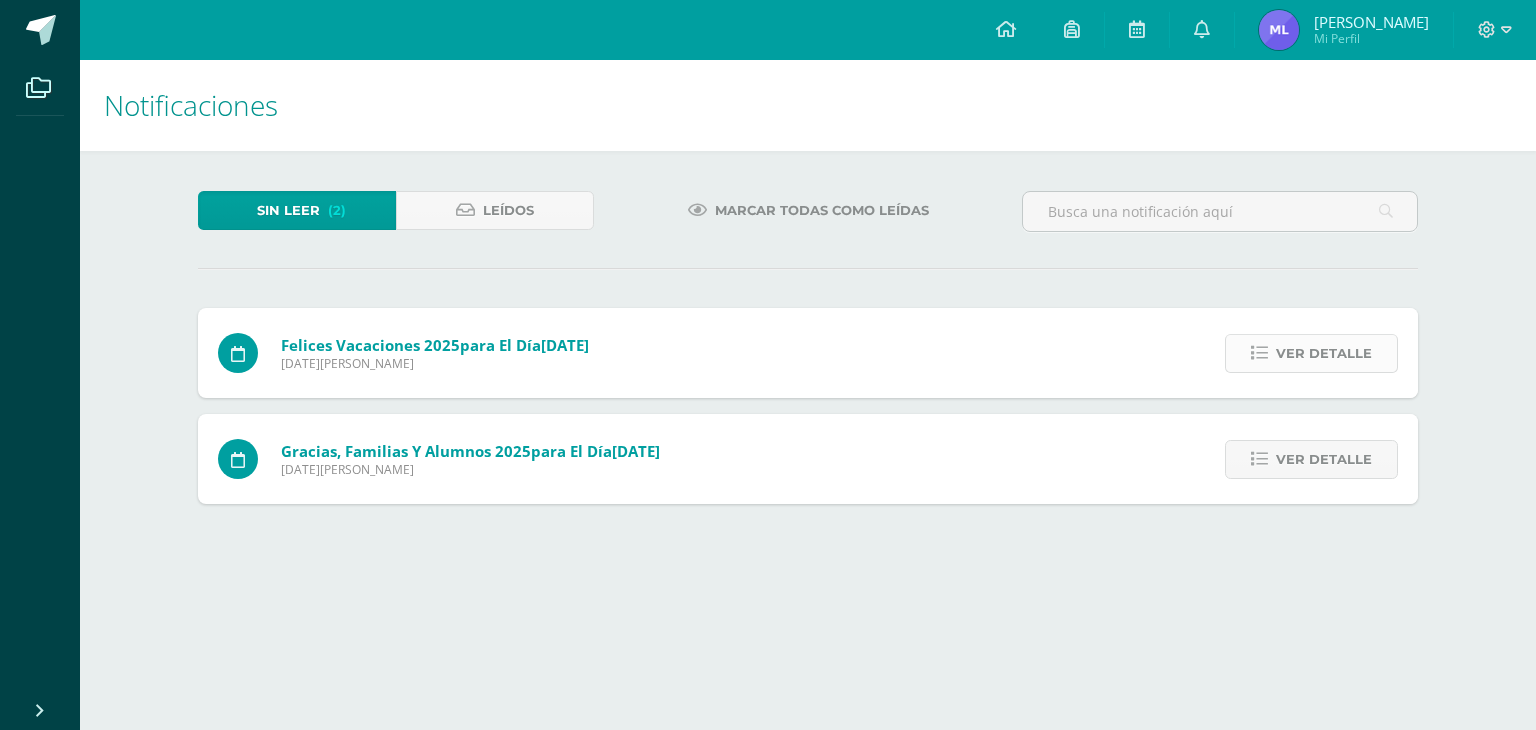click on "Ver detalle" at bounding box center (1324, 353) 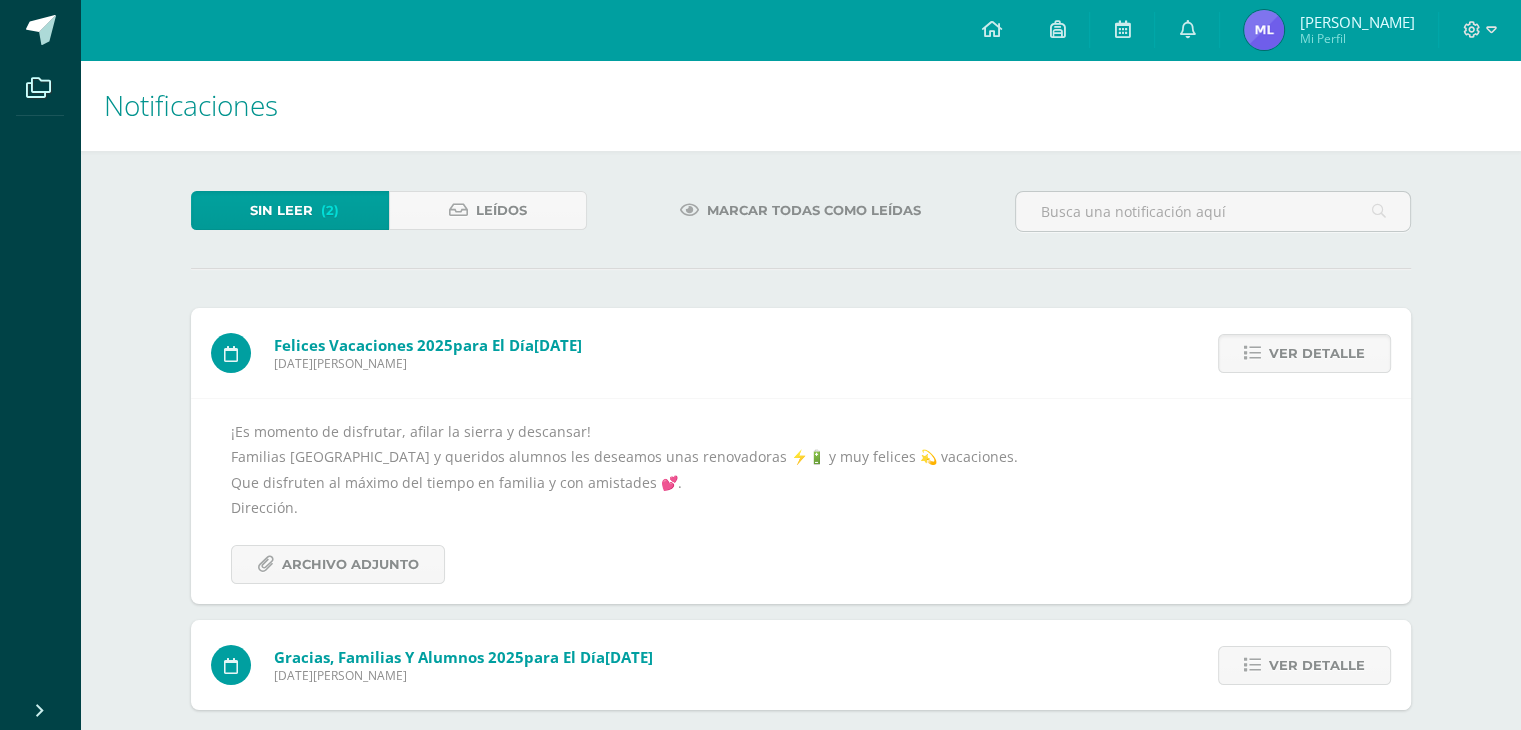 click on "Sin leer" at bounding box center (281, 210) 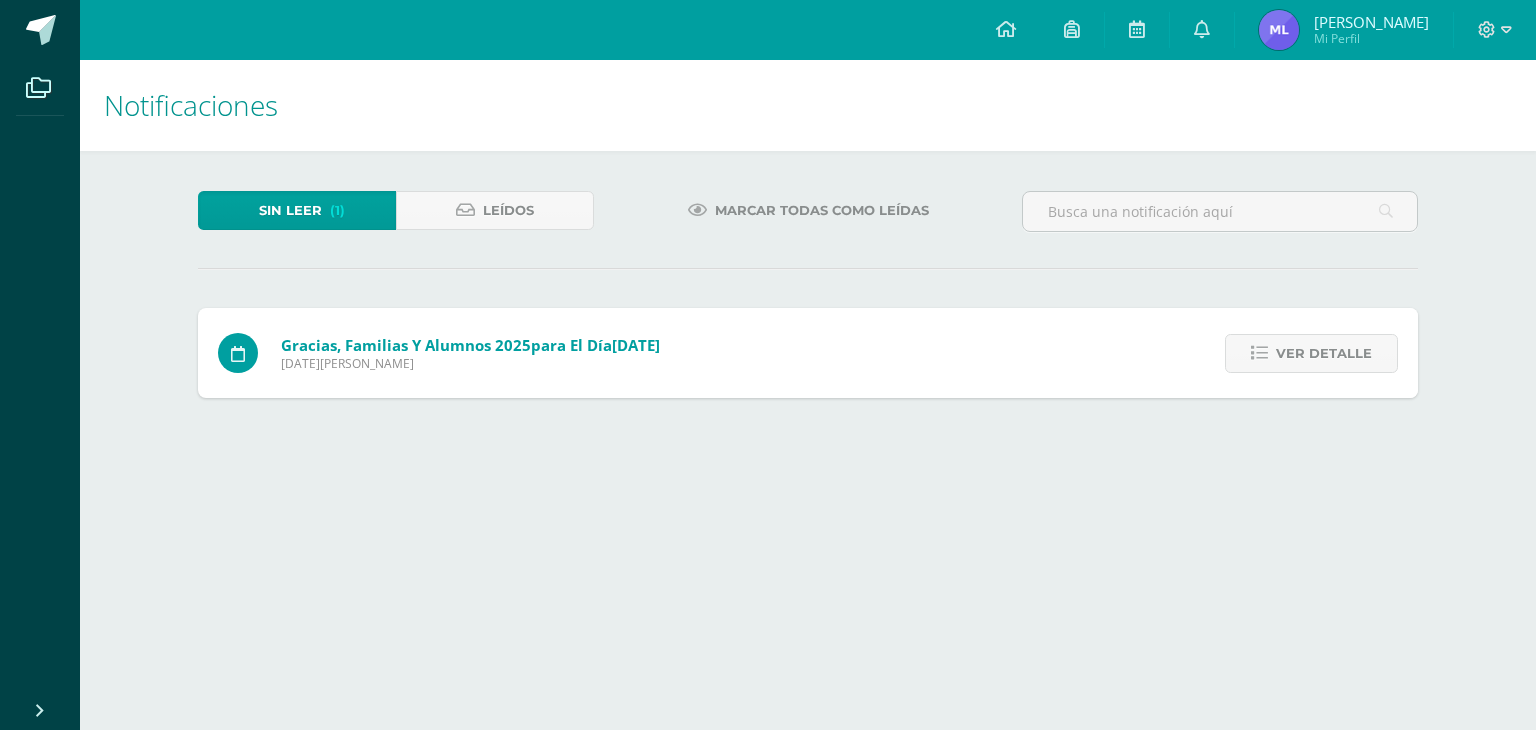 scroll, scrollTop: 0, scrollLeft: 0, axis: both 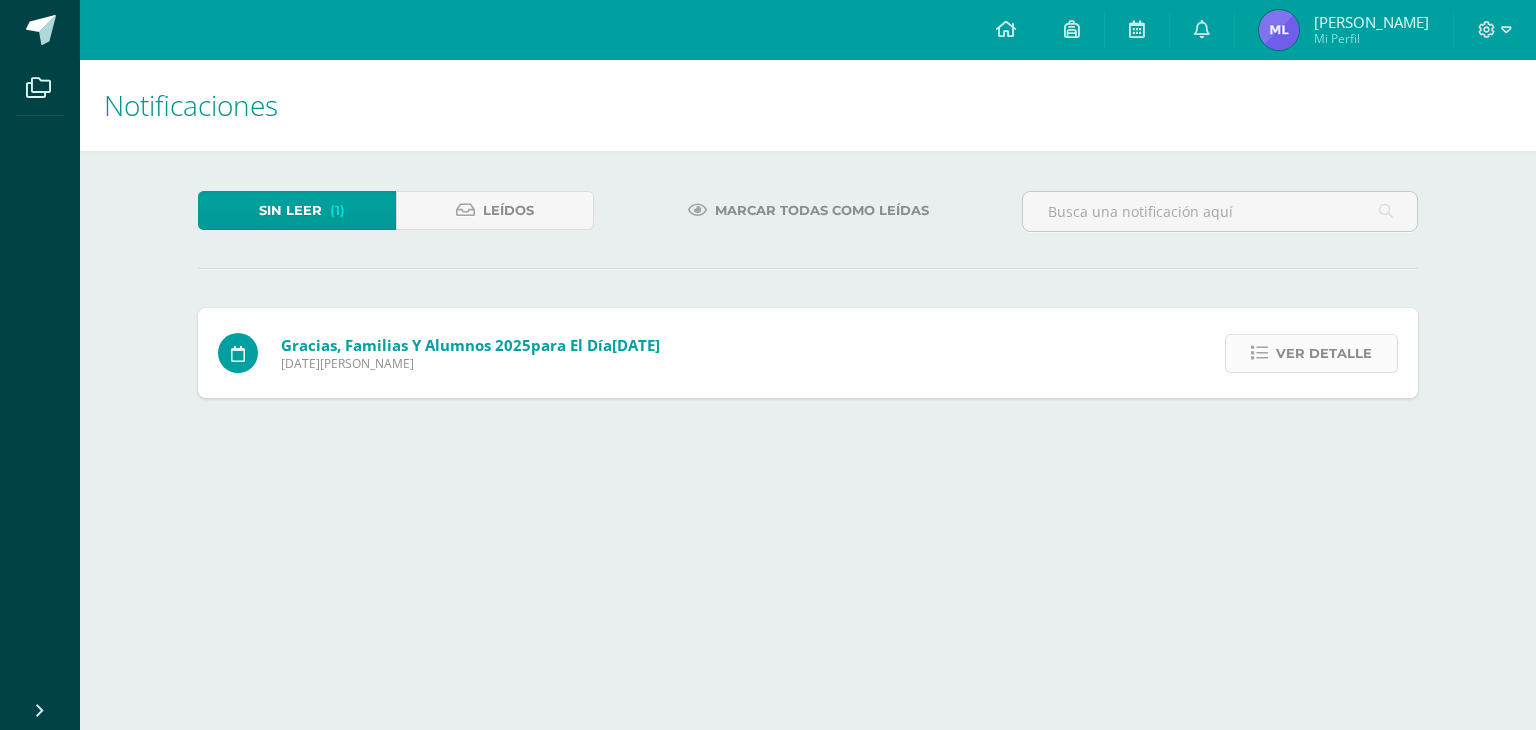 click on "Ver detalle" at bounding box center (1324, 353) 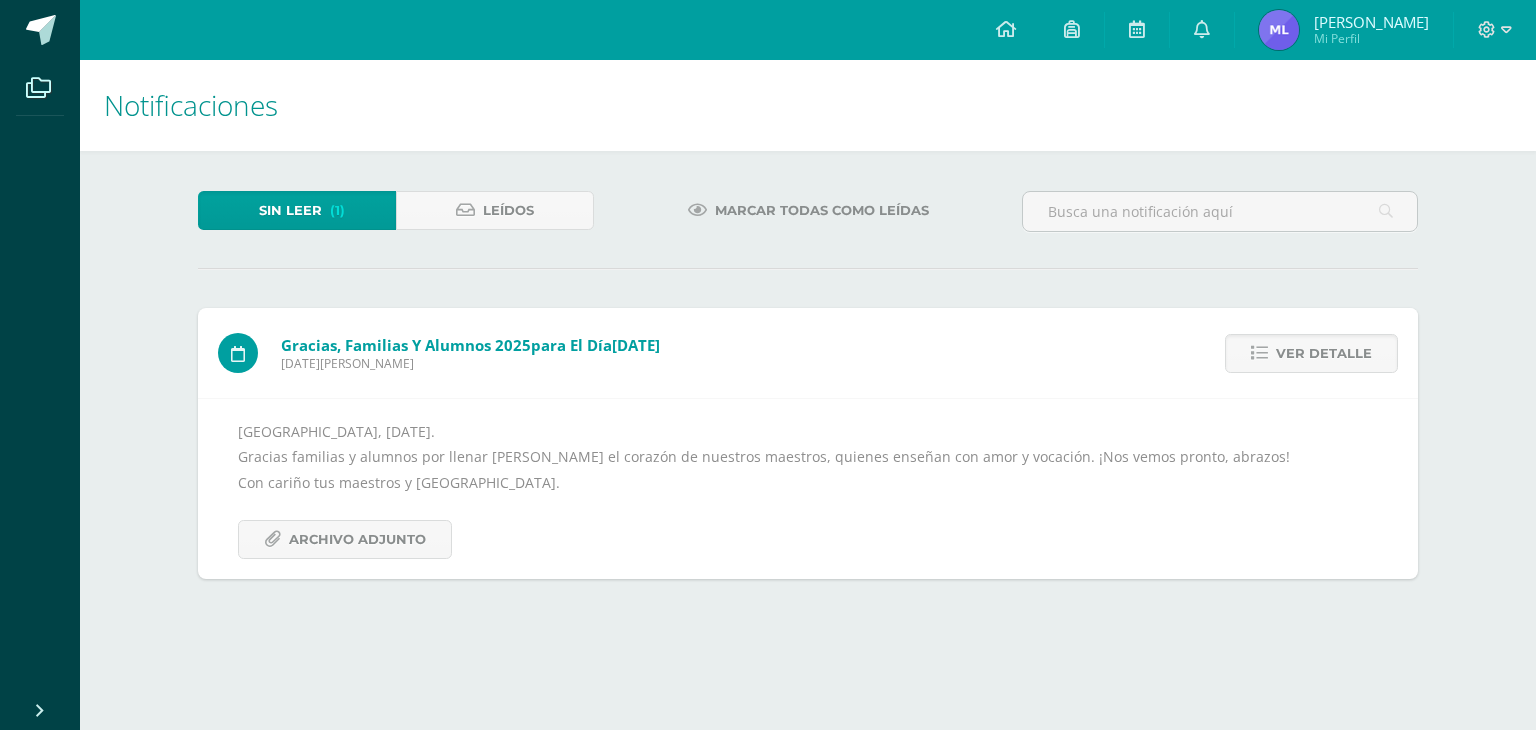 click on "Sin leer" at bounding box center (290, 210) 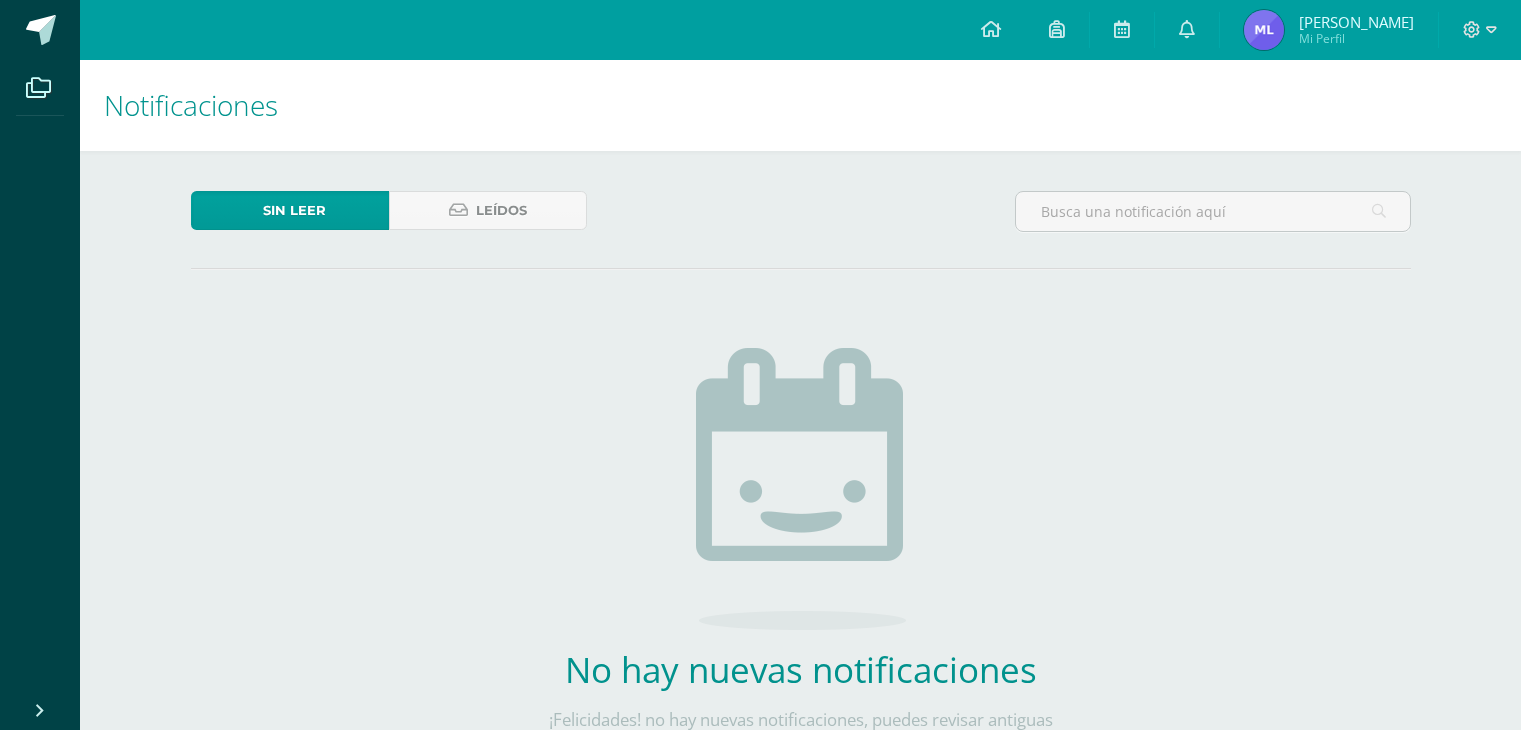scroll, scrollTop: 0, scrollLeft: 0, axis: both 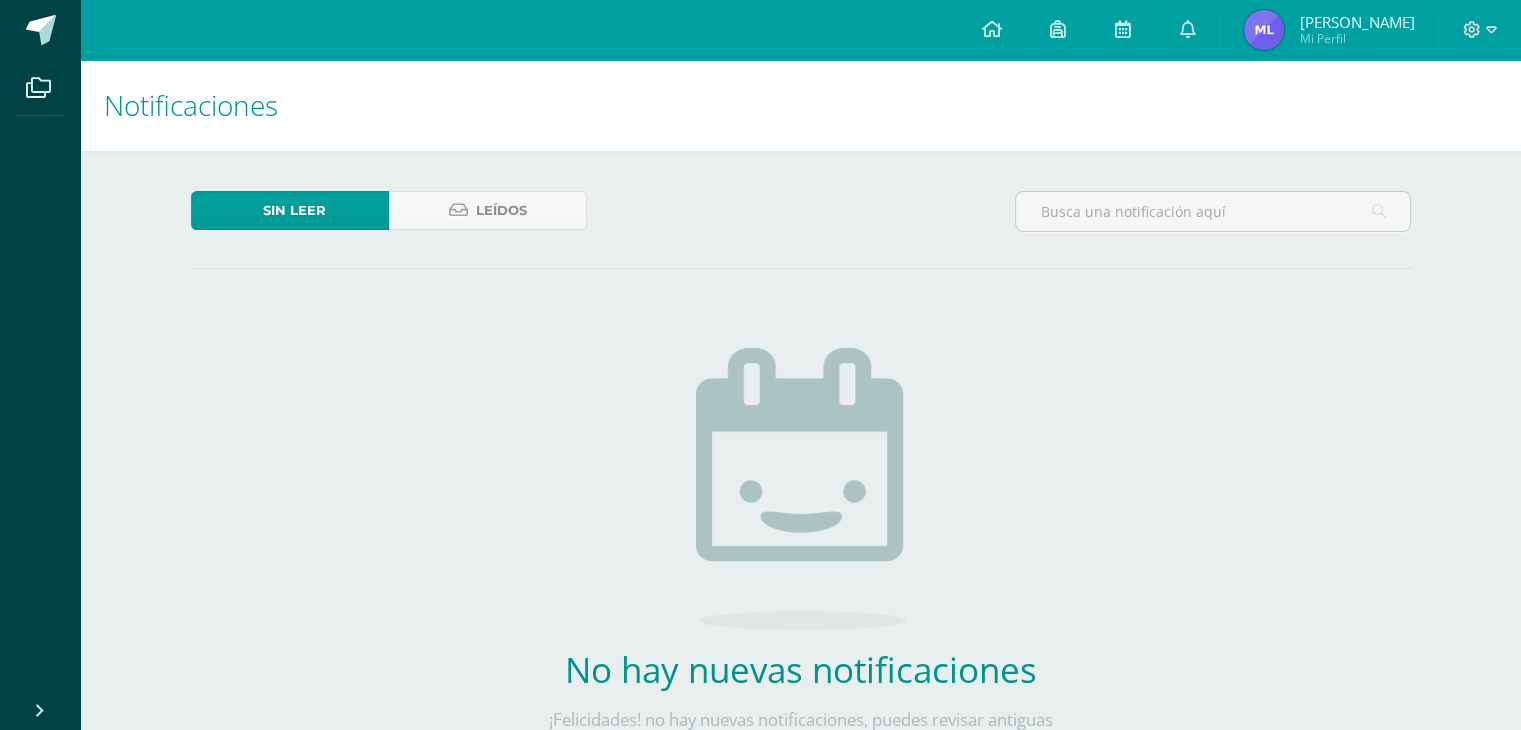click at bounding box center (1480, 30) 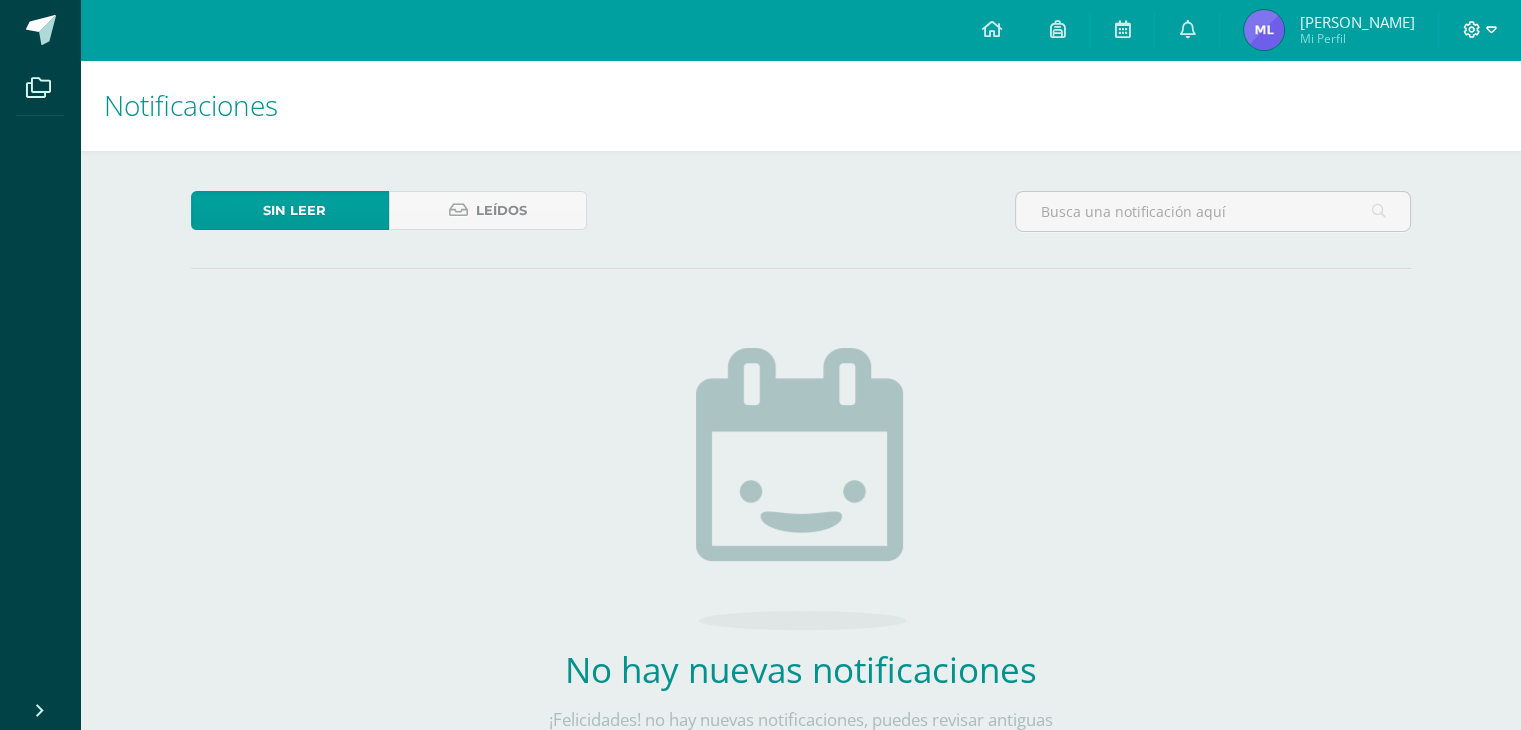 click 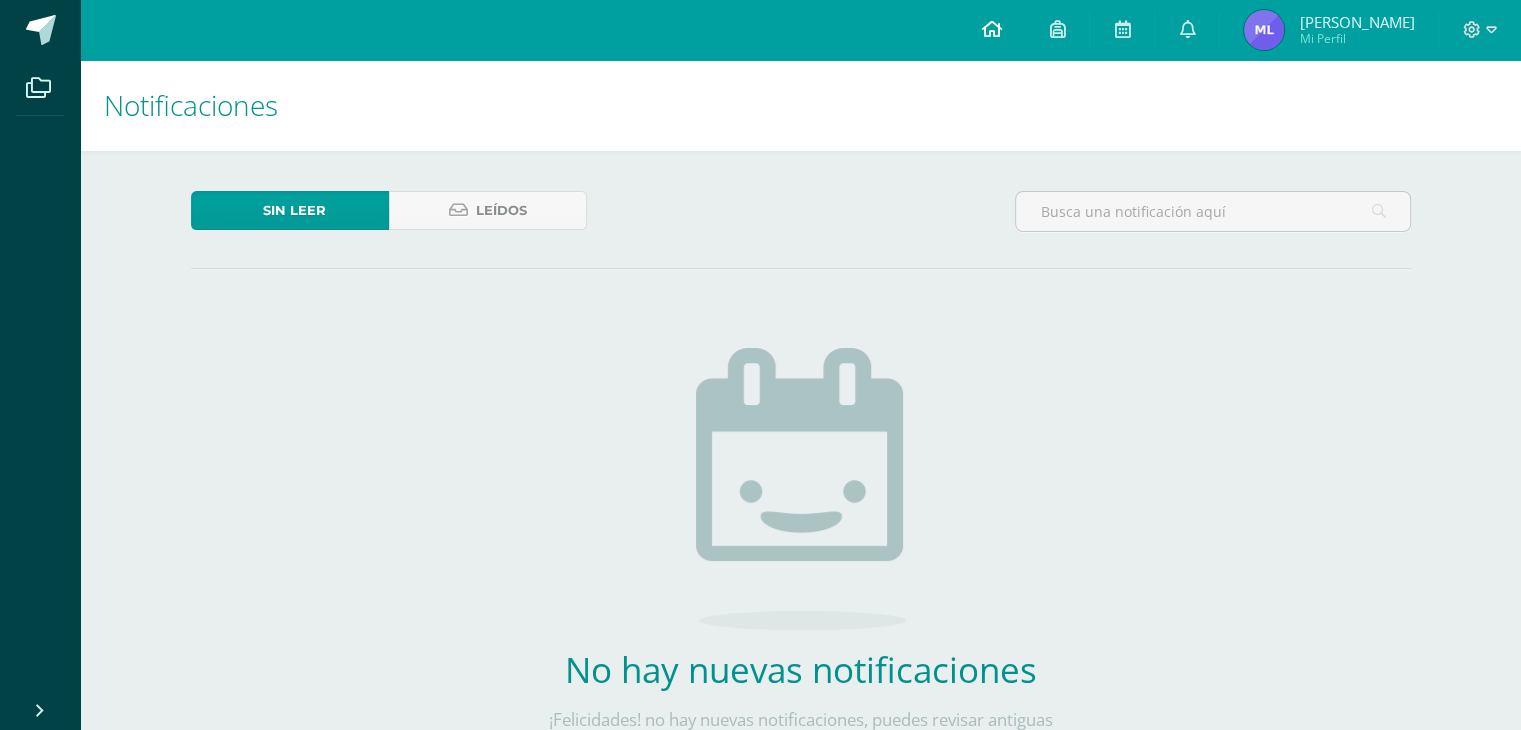 click at bounding box center (991, 29) 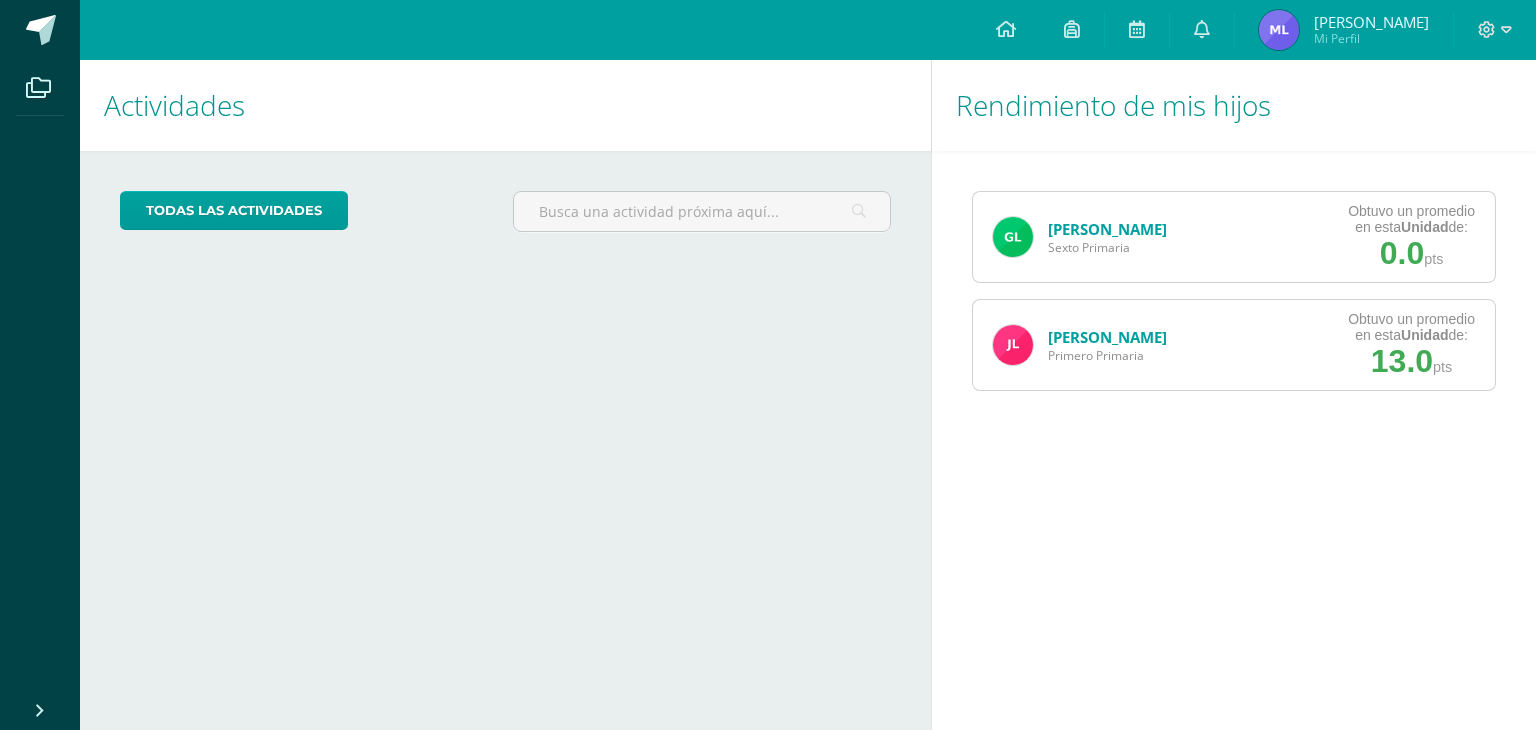 scroll, scrollTop: 0, scrollLeft: 0, axis: both 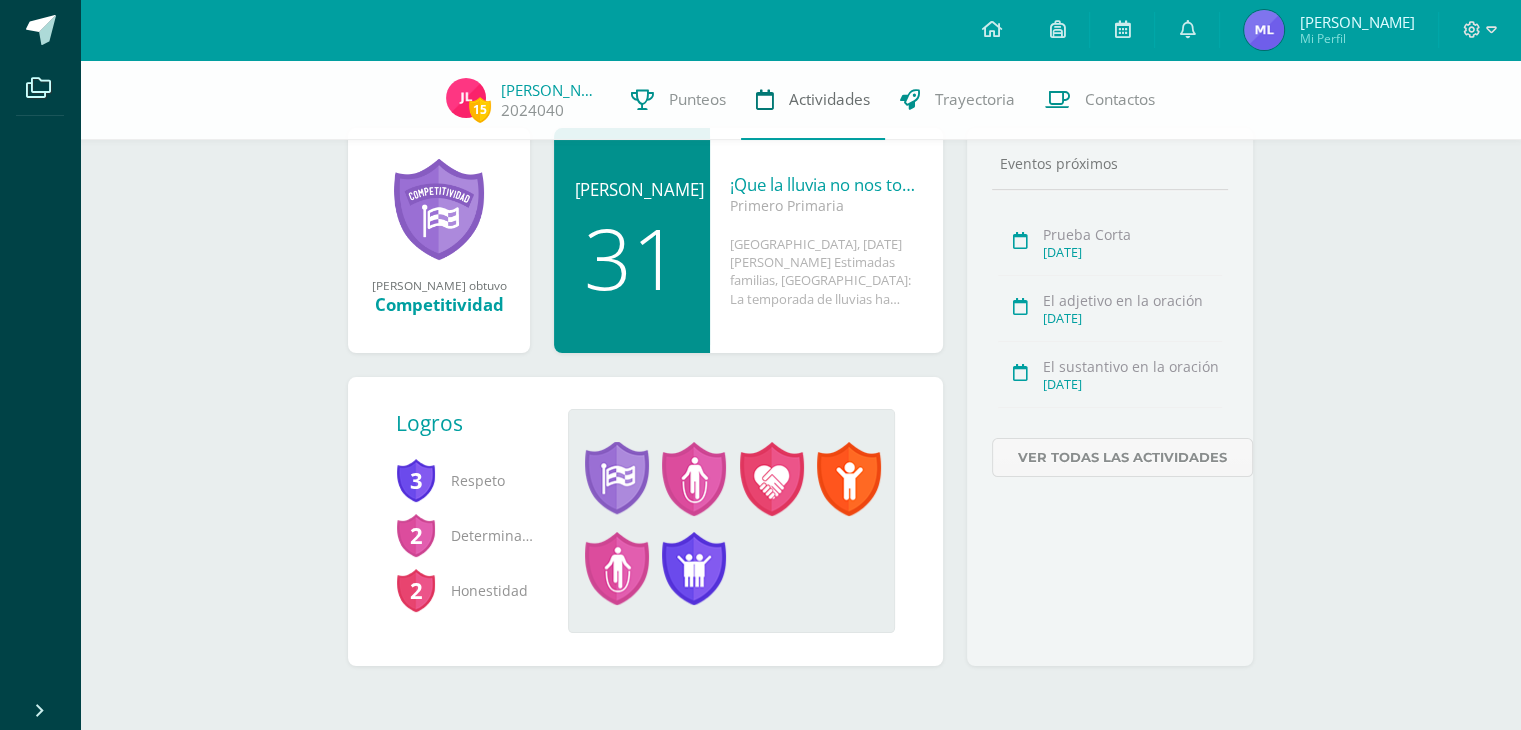 click on "Actividades" at bounding box center [829, 99] 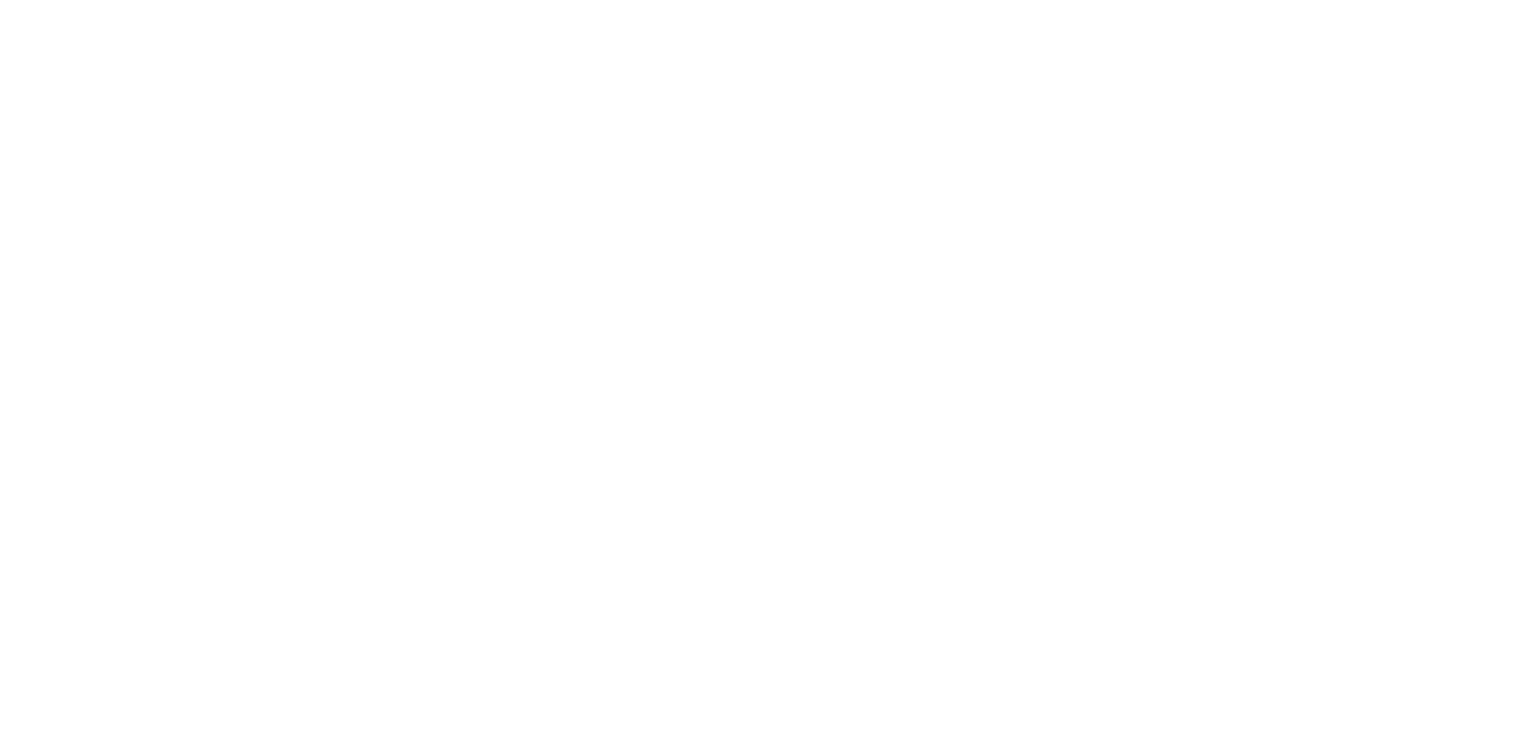 scroll, scrollTop: 0, scrollLeft: 0, axis: both 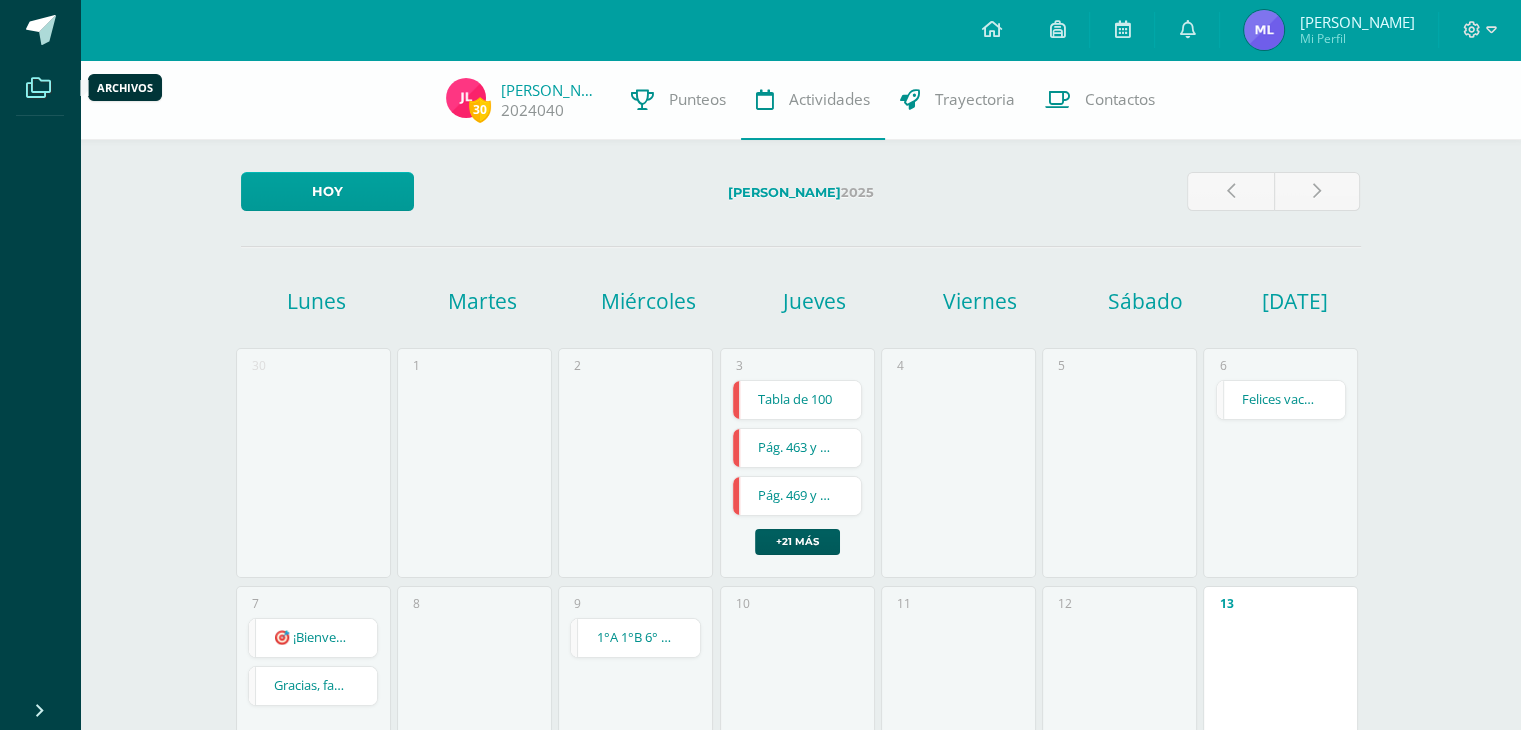 click at bounding box center [38, 88] 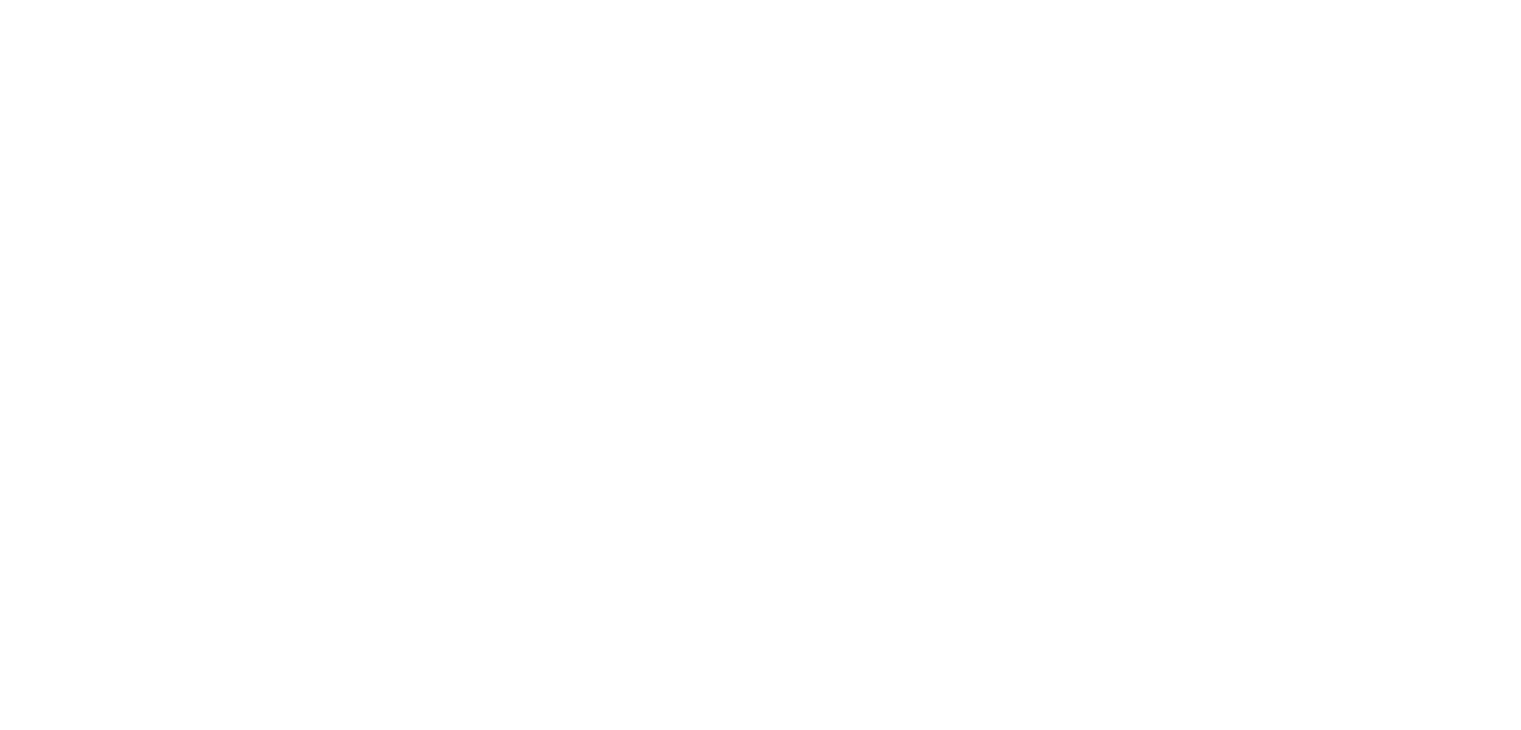 scroll, scrollTop: 0, scrollLeft: 0, axis: both 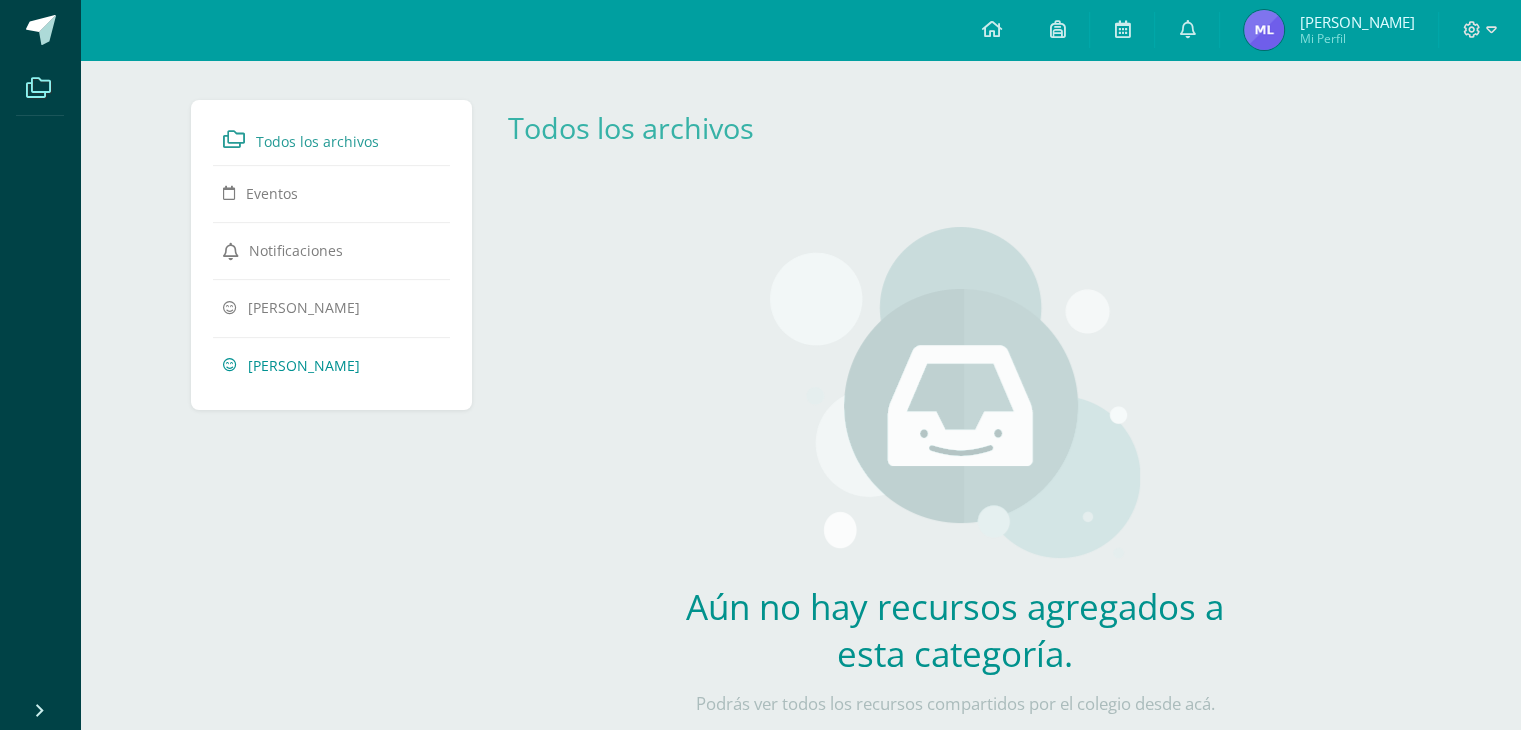 click on "[PERSON_NAME]" at bounding box center [304, 364] 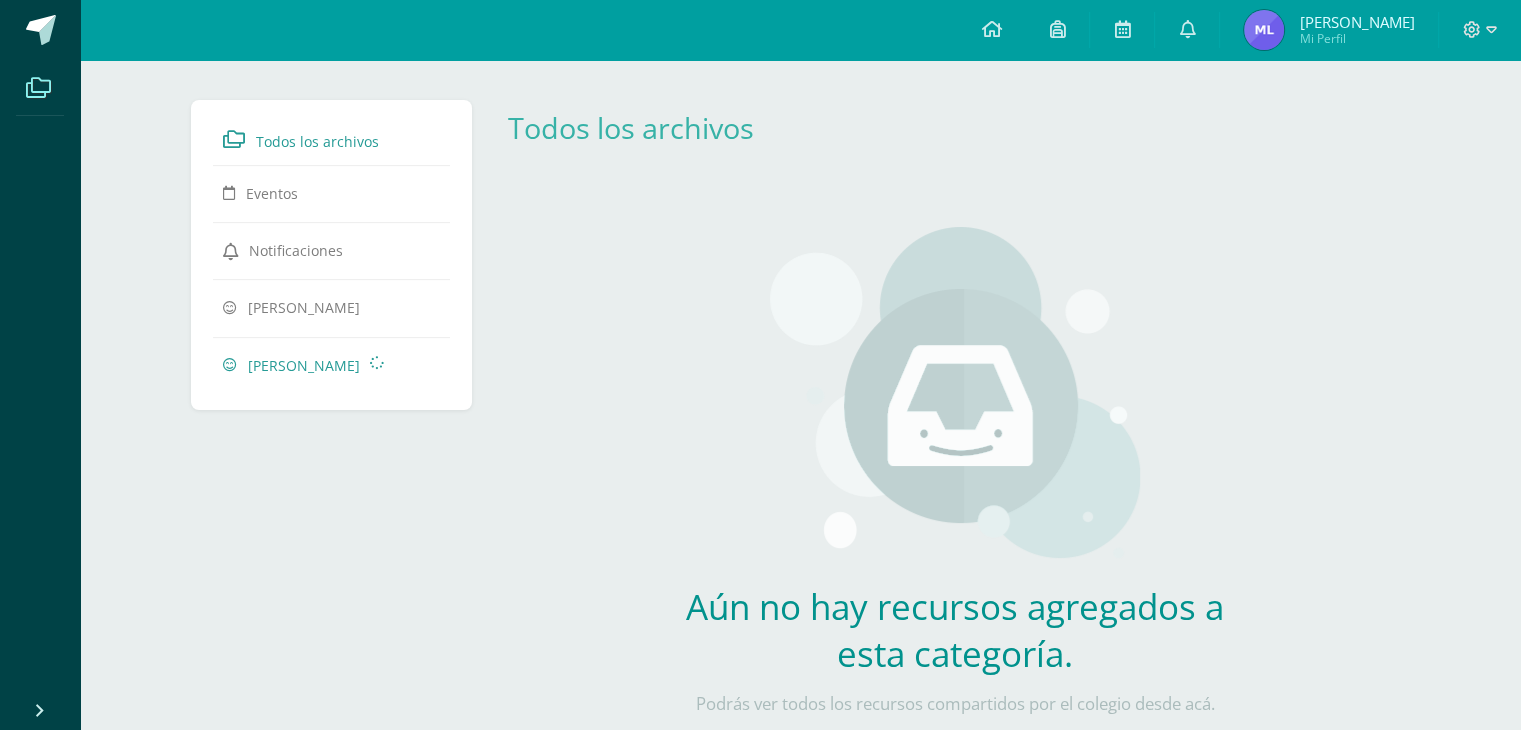 click on "[PERSON_NAME]" at bounding box center (304, 364) 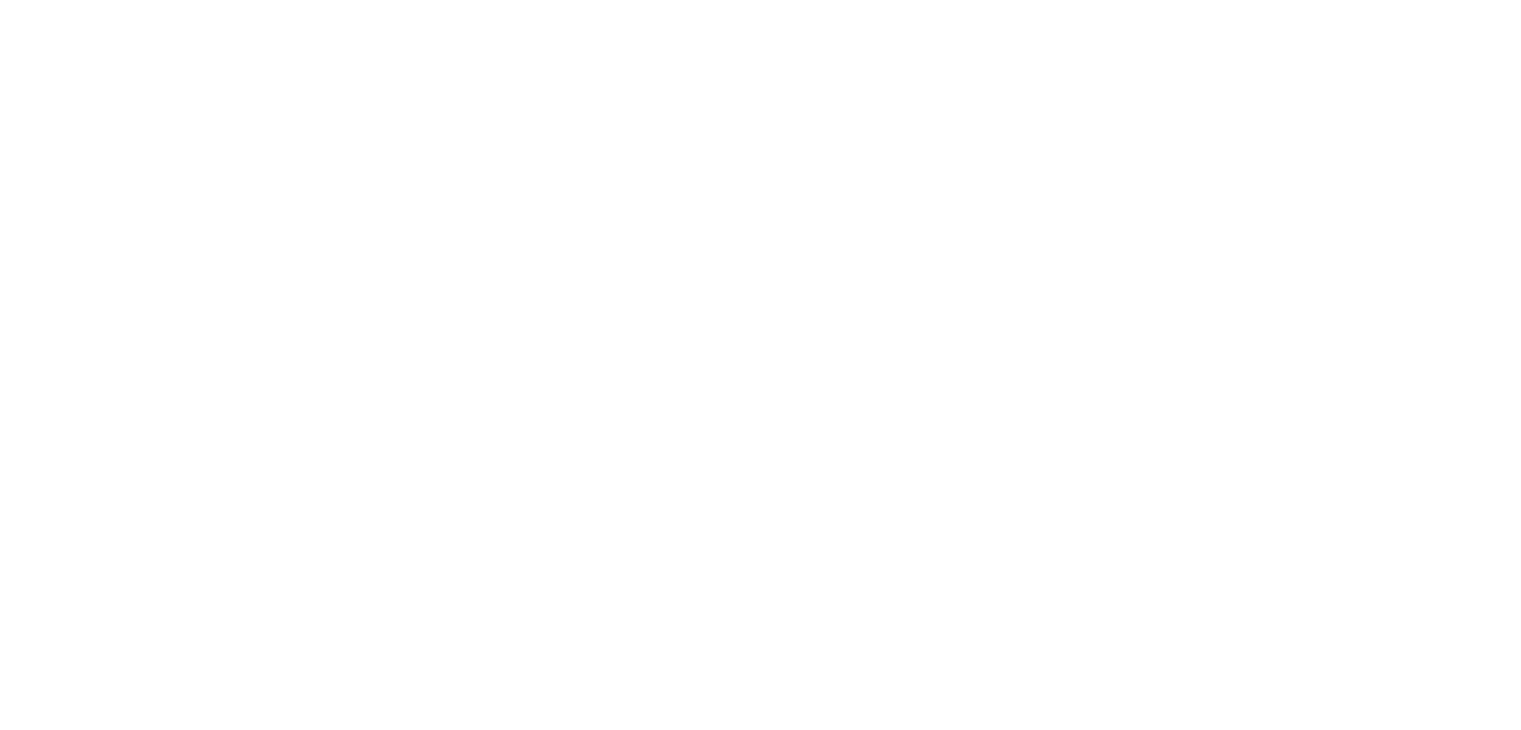 scroll, scrollTop: 0, scrollLeft: 0, axis: both 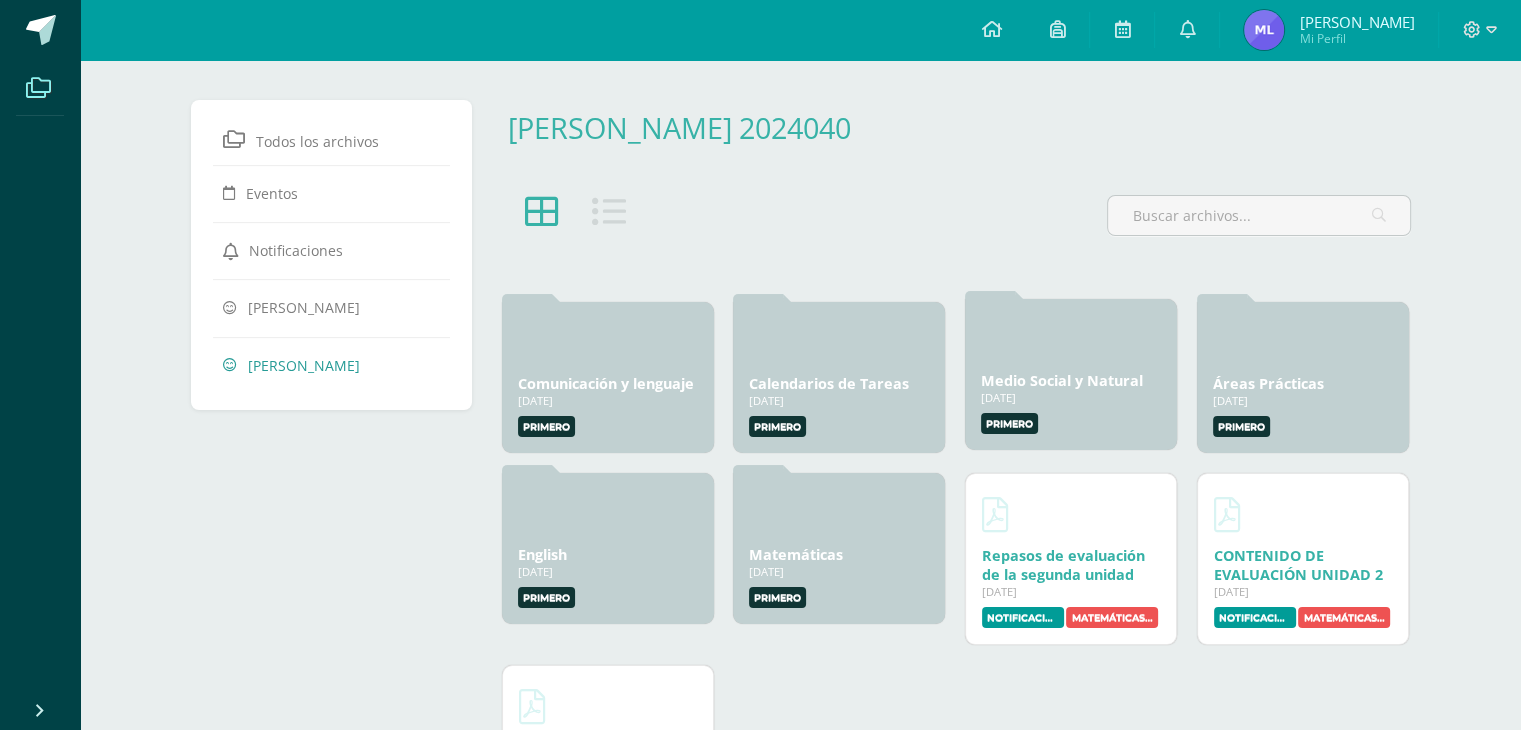 click on "Medio Social y Natural" at bounding box center [1062, 380] 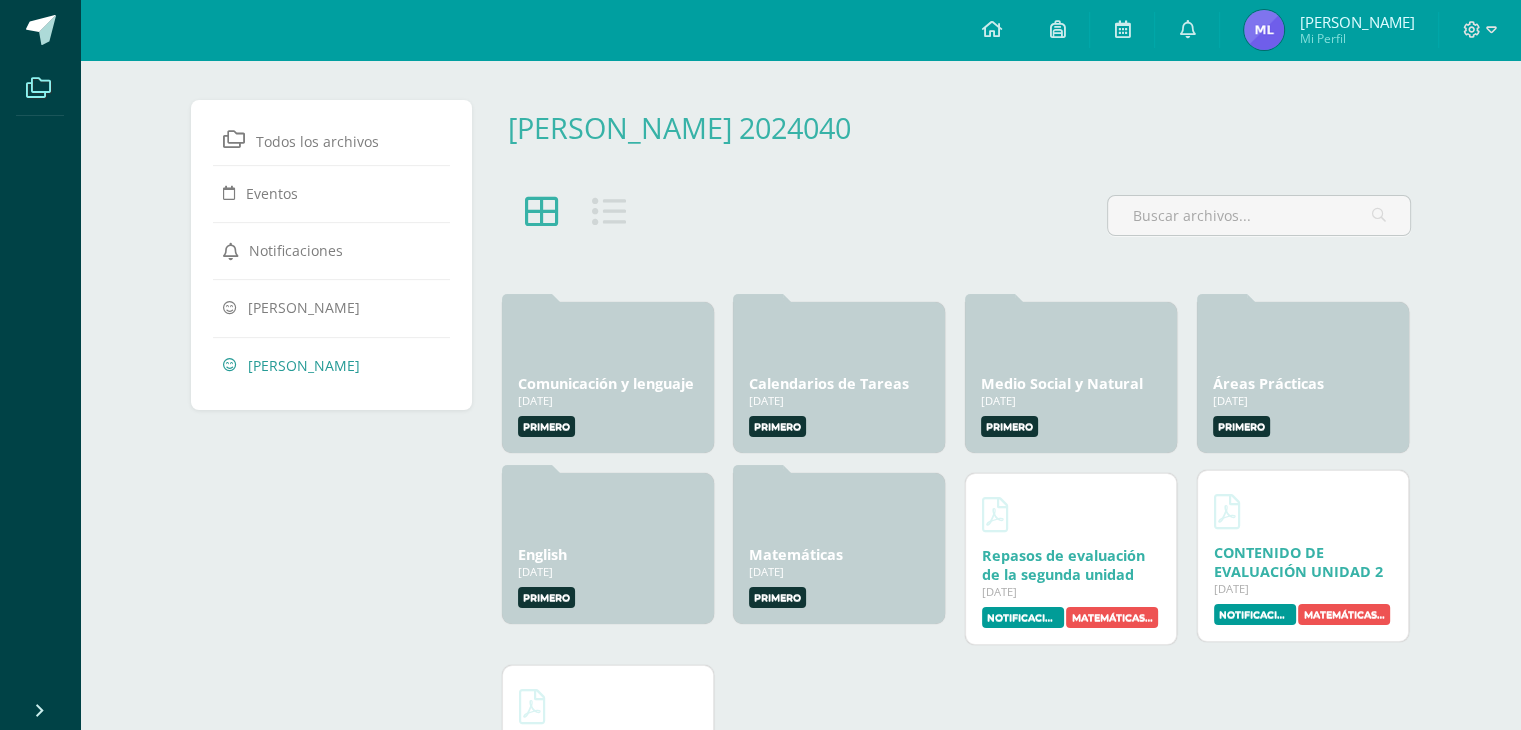 click on "CONTENIDO DE EVALUACIÓN UNIDAD 2" at bounding box center [1298, 562] 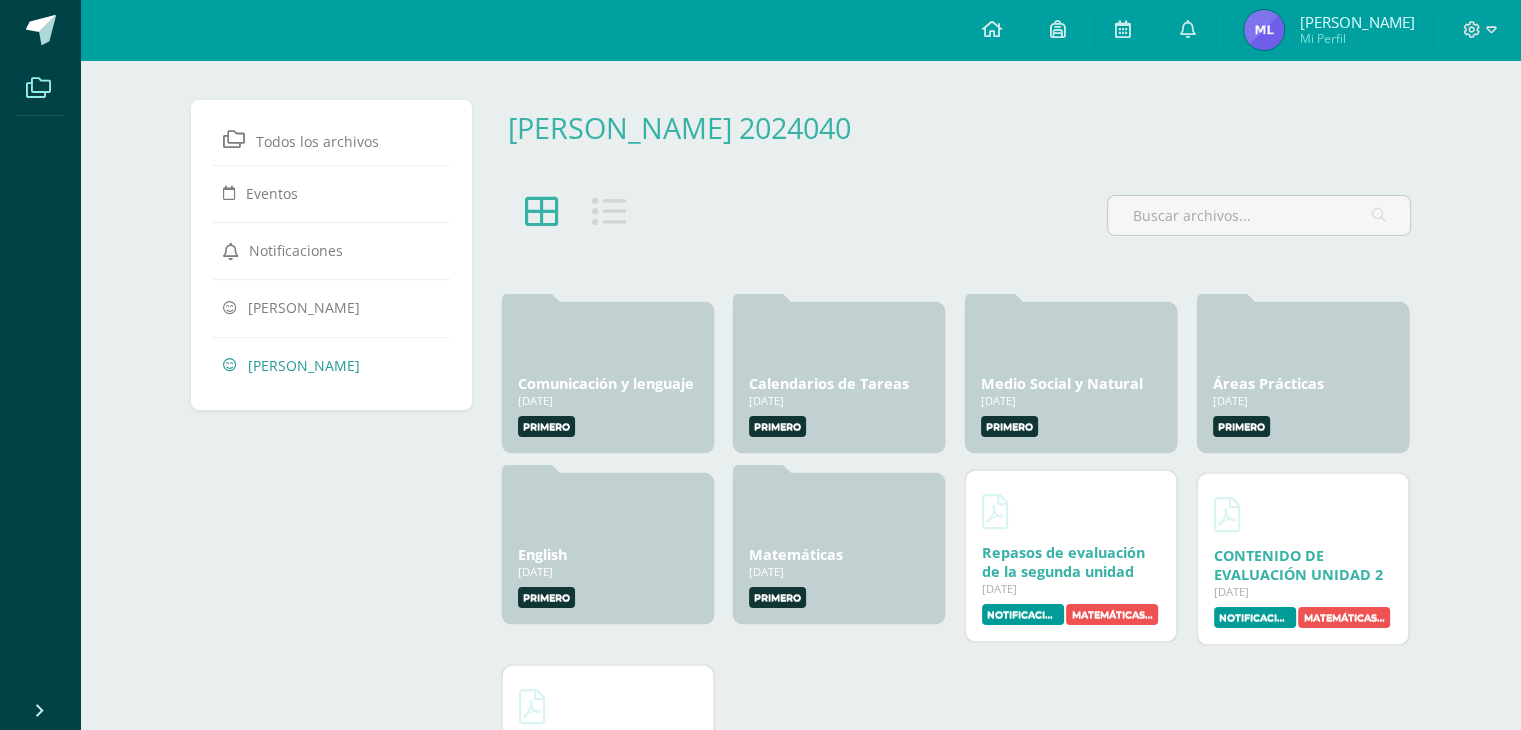 click on "Repasos de evaluación de la segunda unidad
15 May, 2025 15 May, 2025 Creado por:
Karla Arana Notificación Matemáticas B" at bounding box center [1071, 556] 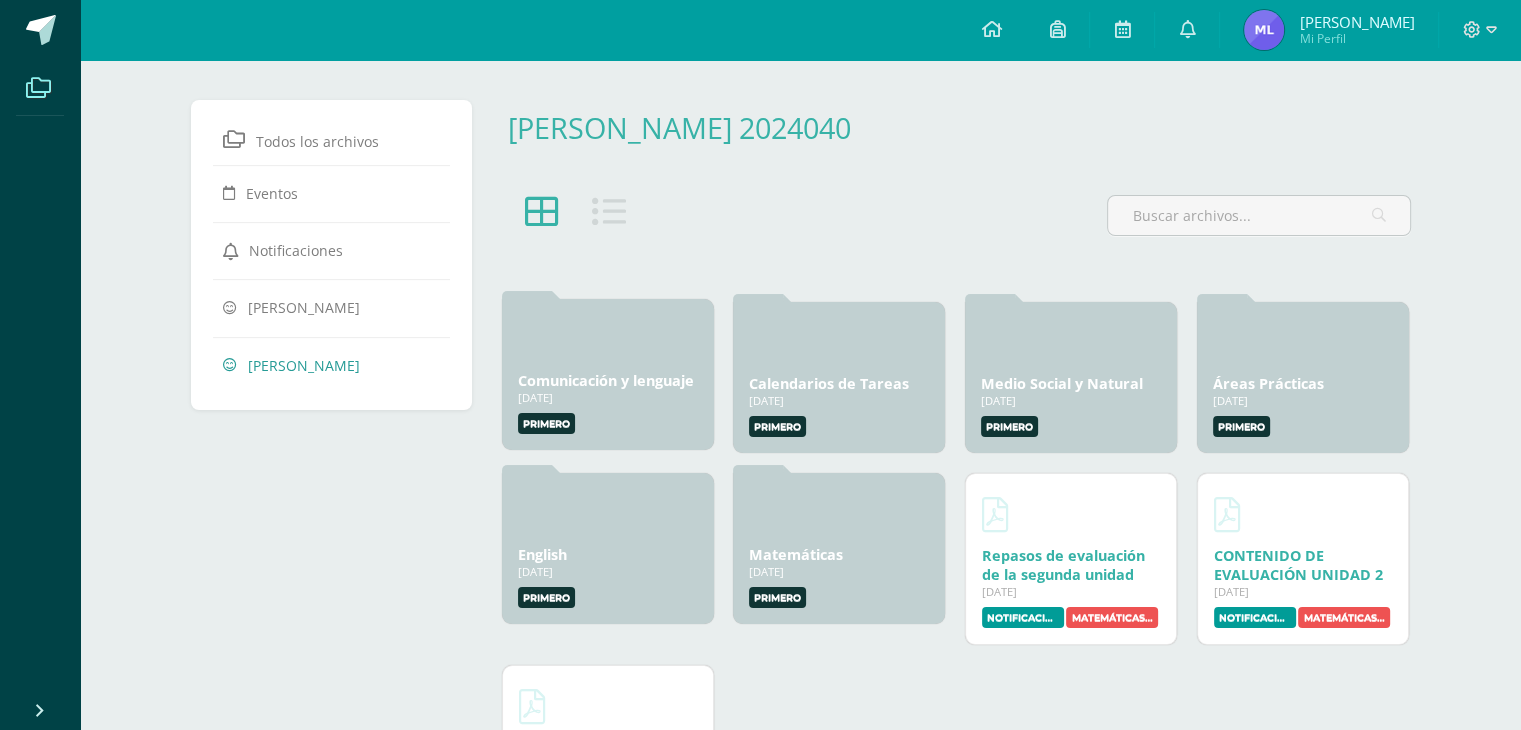 click on "Comunicación y lenguaje" at bounding box center [606, 380] 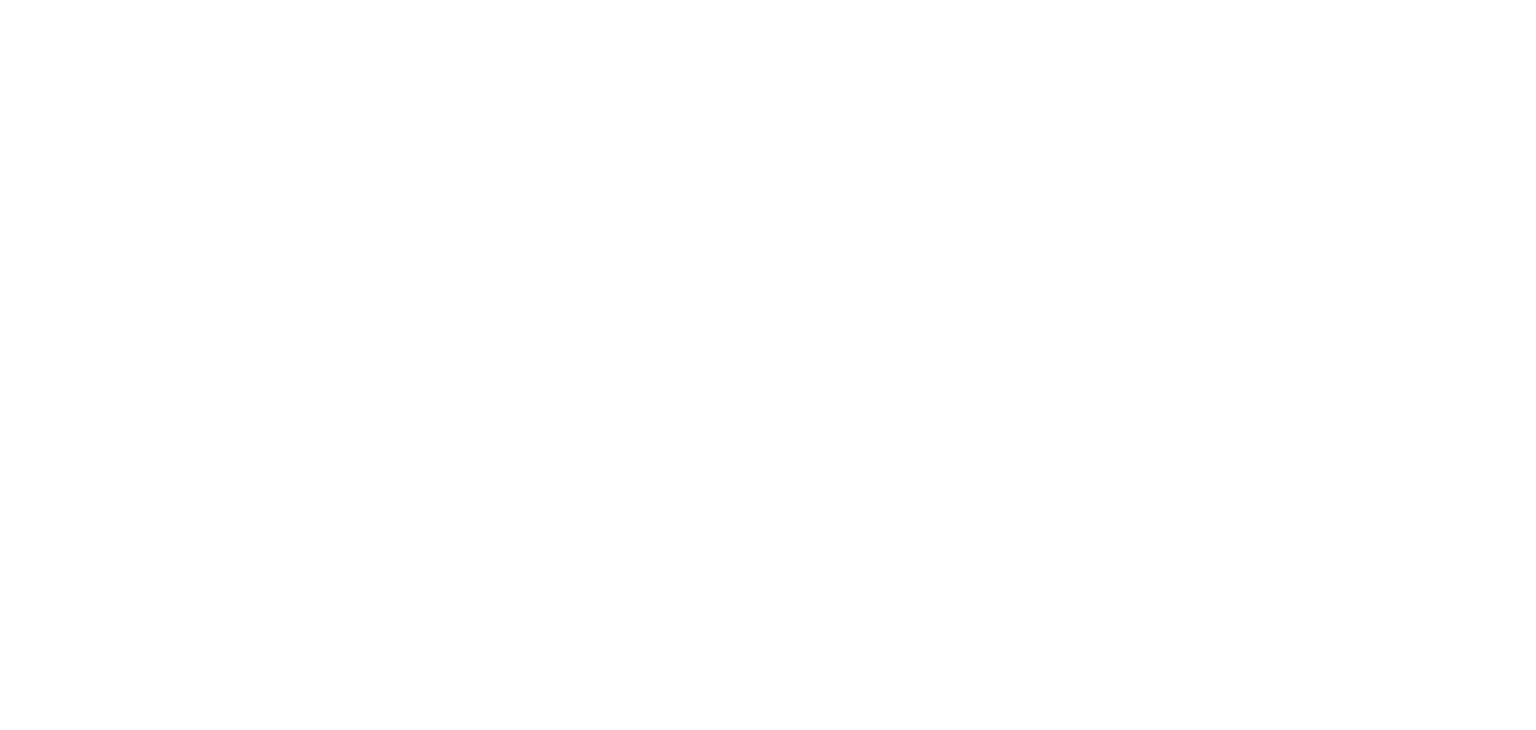scroll, scrollTop: 0, scrollLeft: 0, axis: both 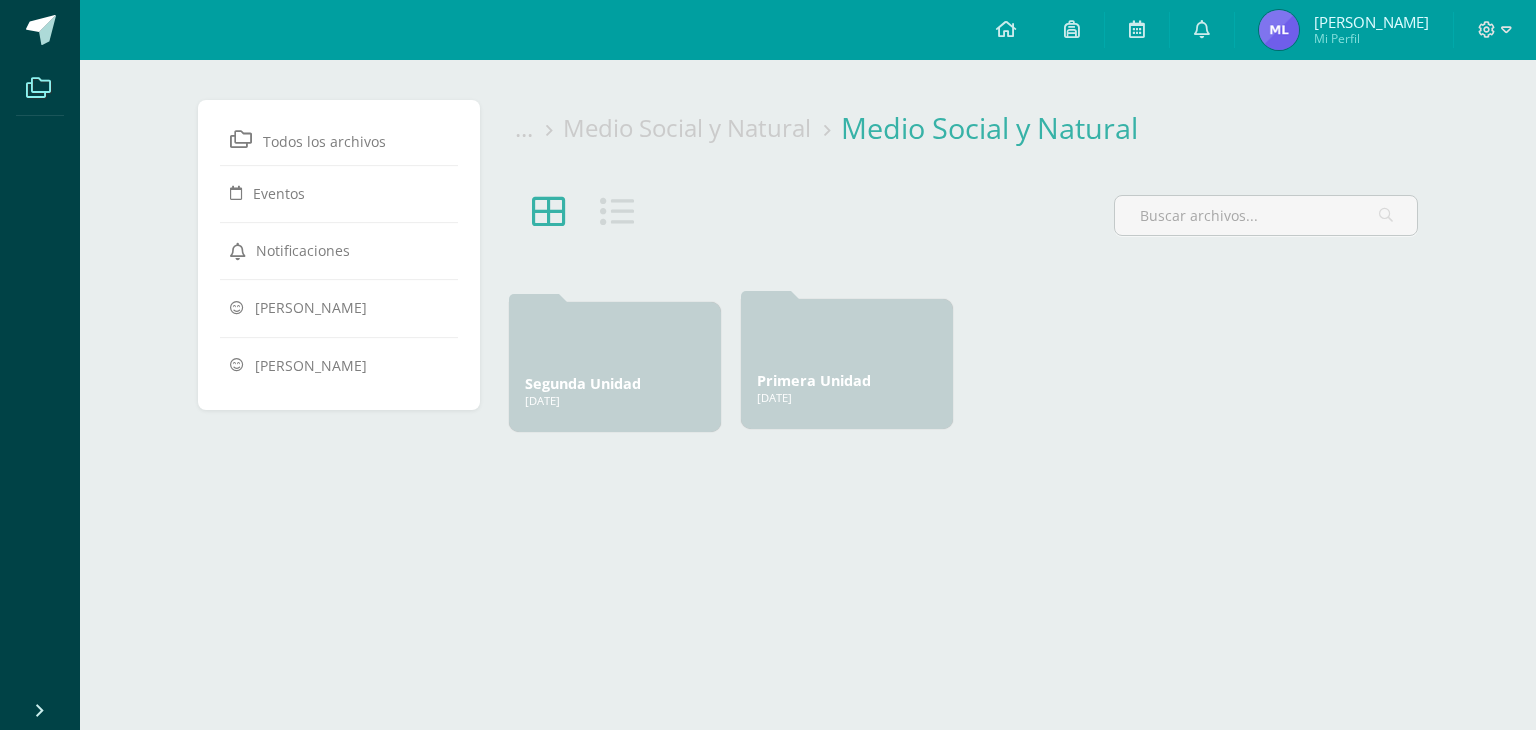 click on "Primera Unidad" at bounding box center [814, 380] 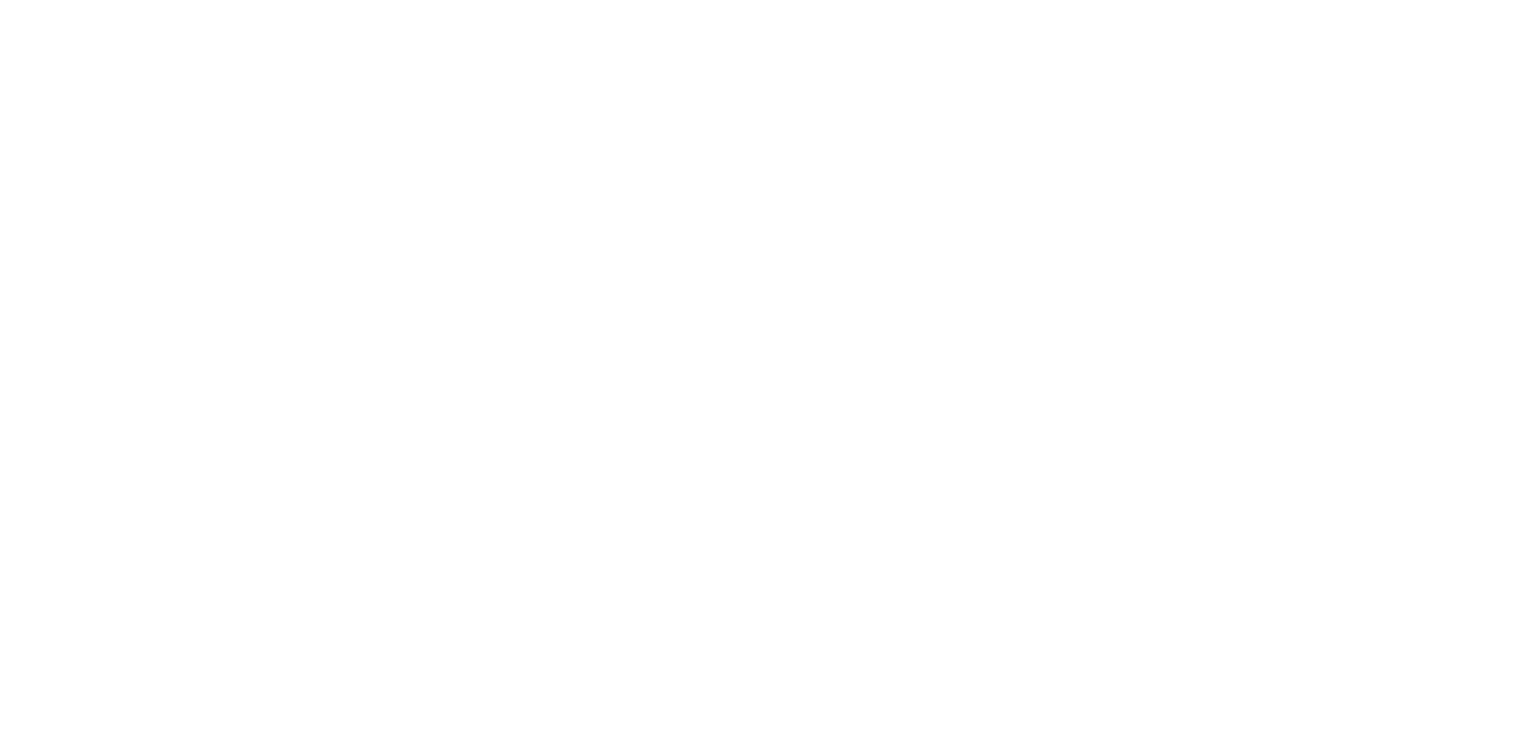 scroll, scrollTop: 0, scrollLeft: 0, axis: both 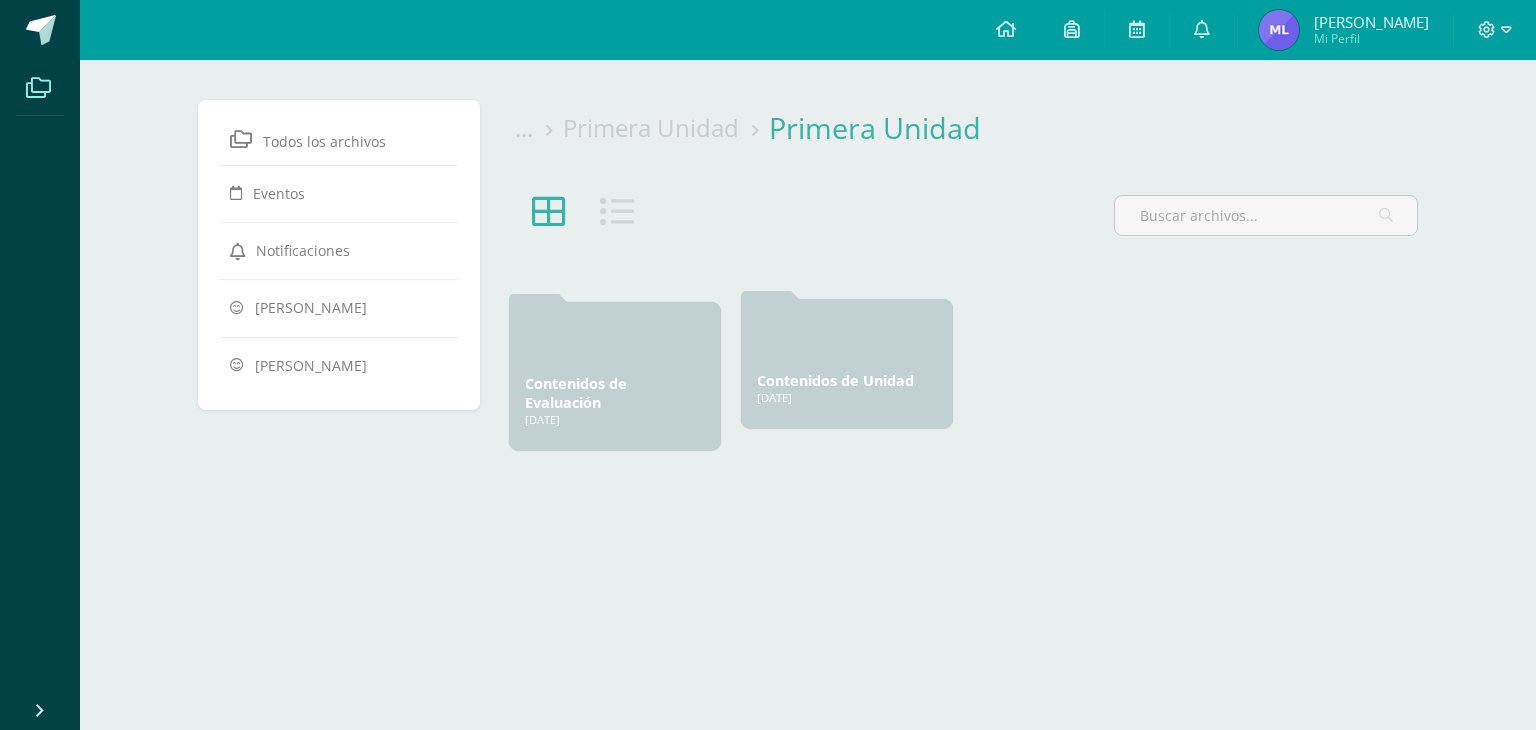 click on "Contenidos de Unidad" at bounding box center (835, 380) 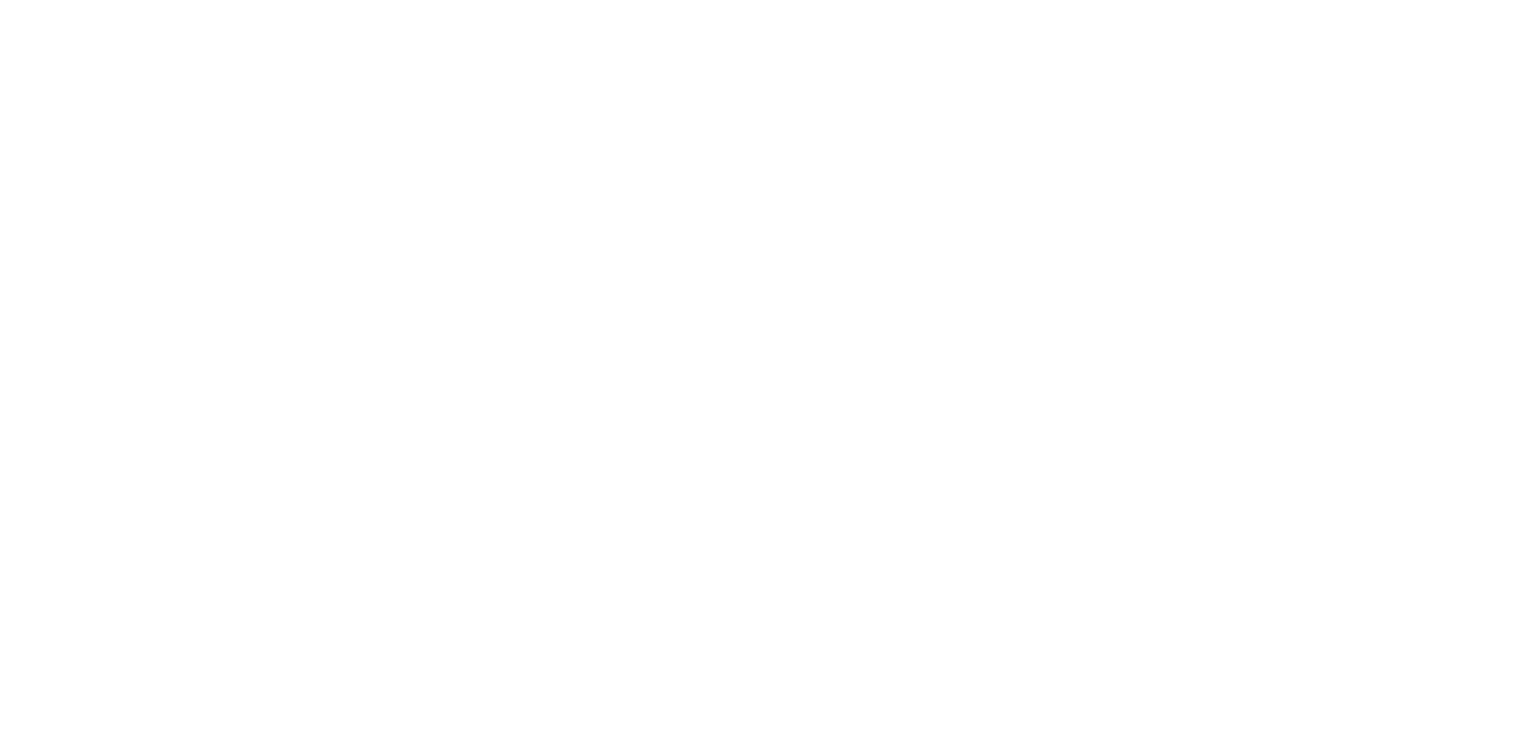 scroll, scrollTop: 0, scrollLeft: 0, axis: both 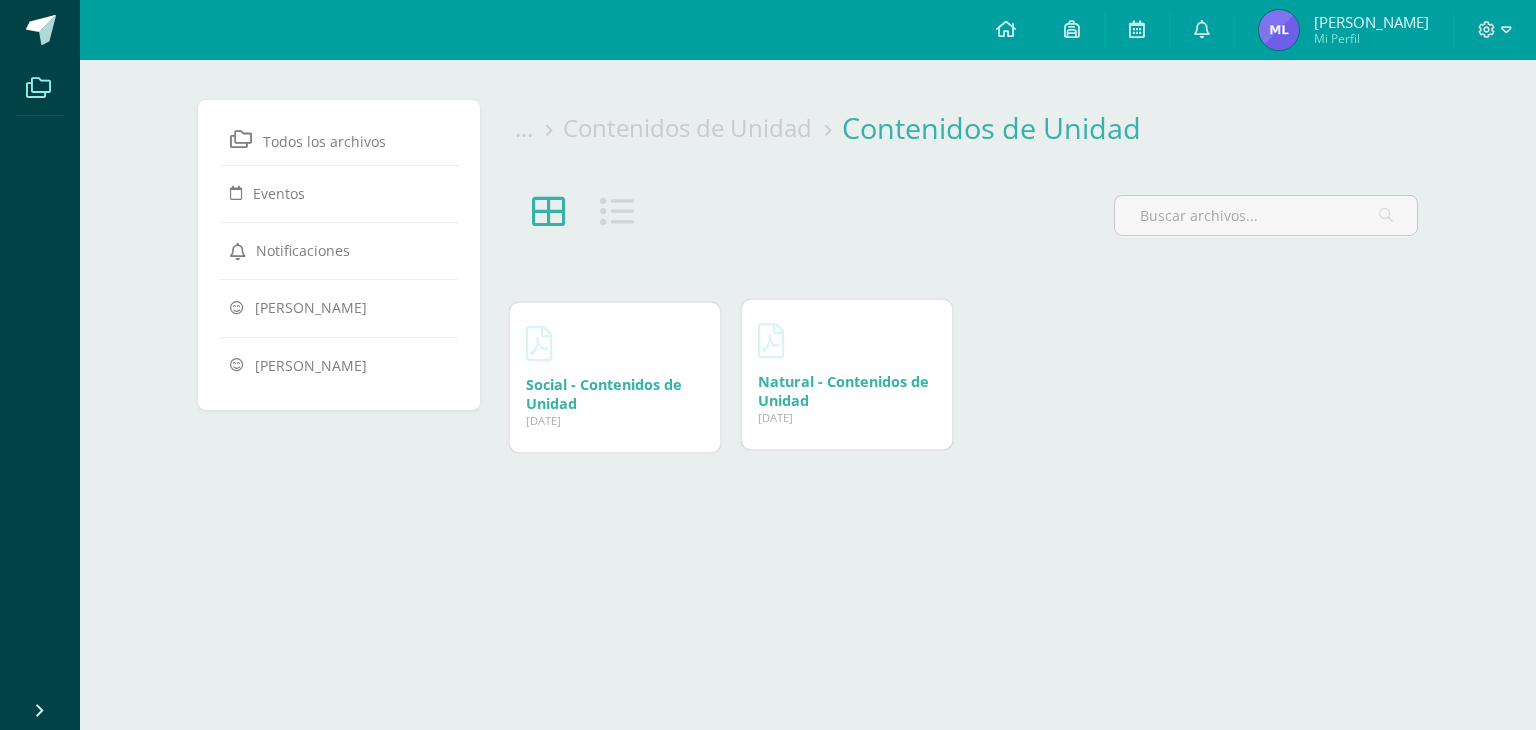 click on "Natural - Contenidos de Unidad" at bounding box center (843, 391) 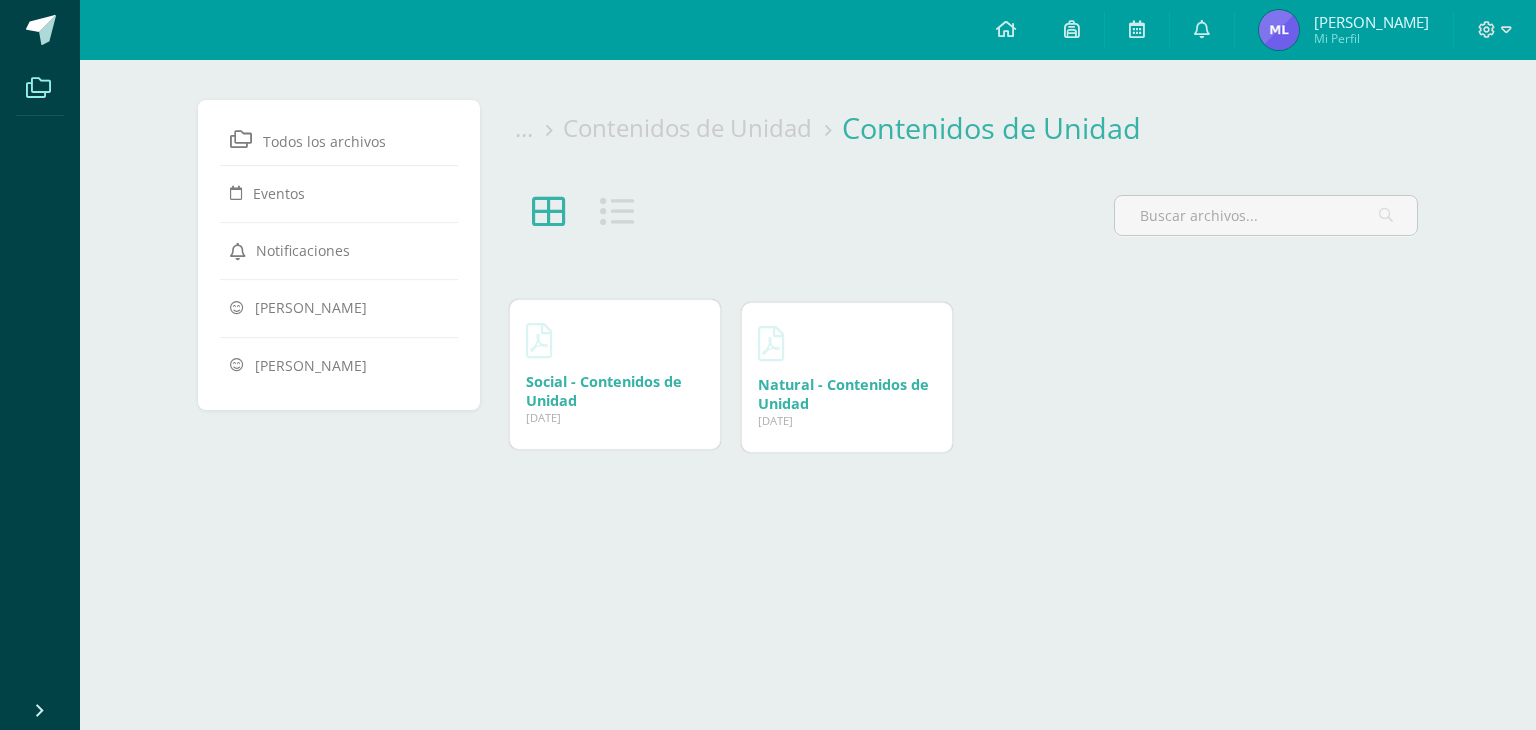 click on "Social - Contenidos de Unidad" at bounding box center (604, 391) 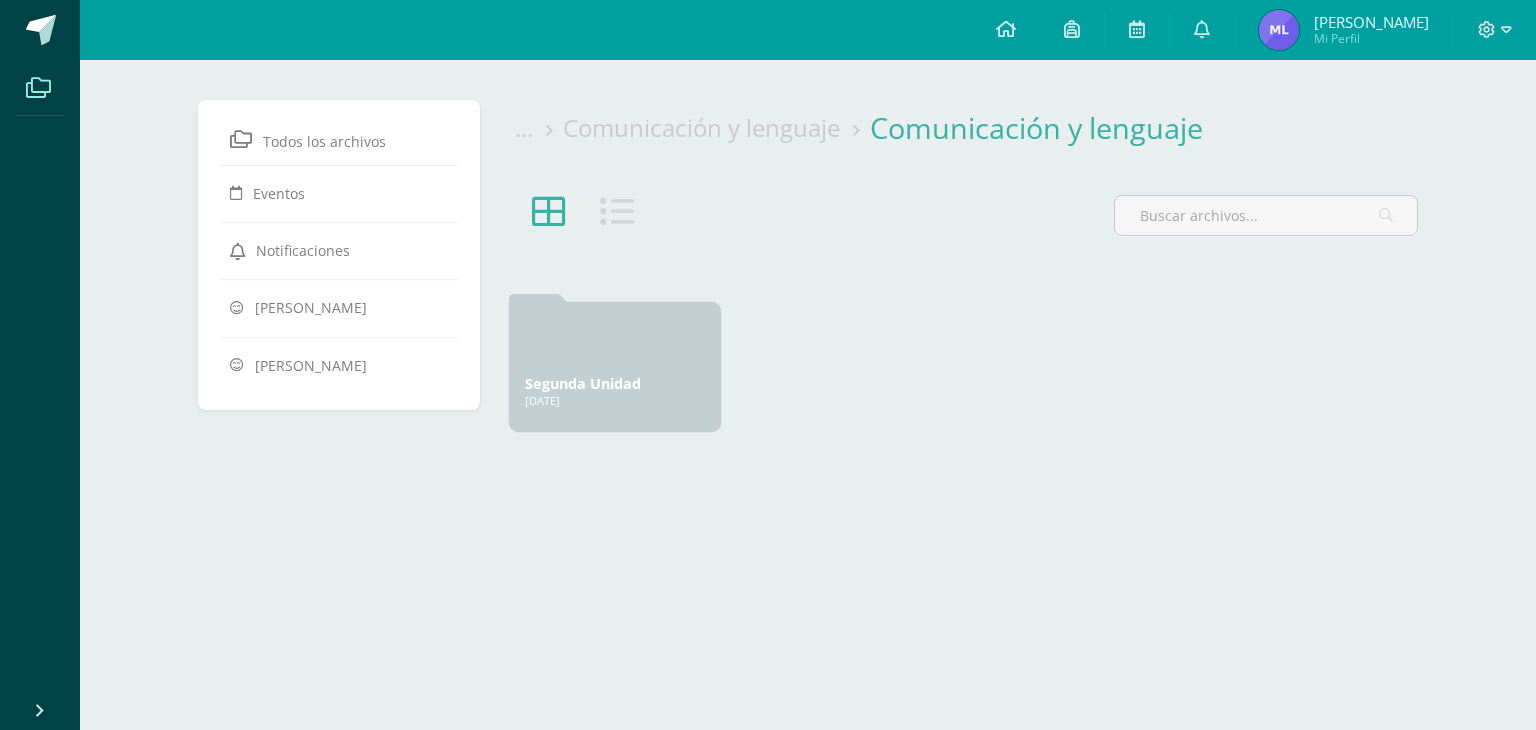 scroll, scrollTop: 0, scrollLeft: 0, axis: both 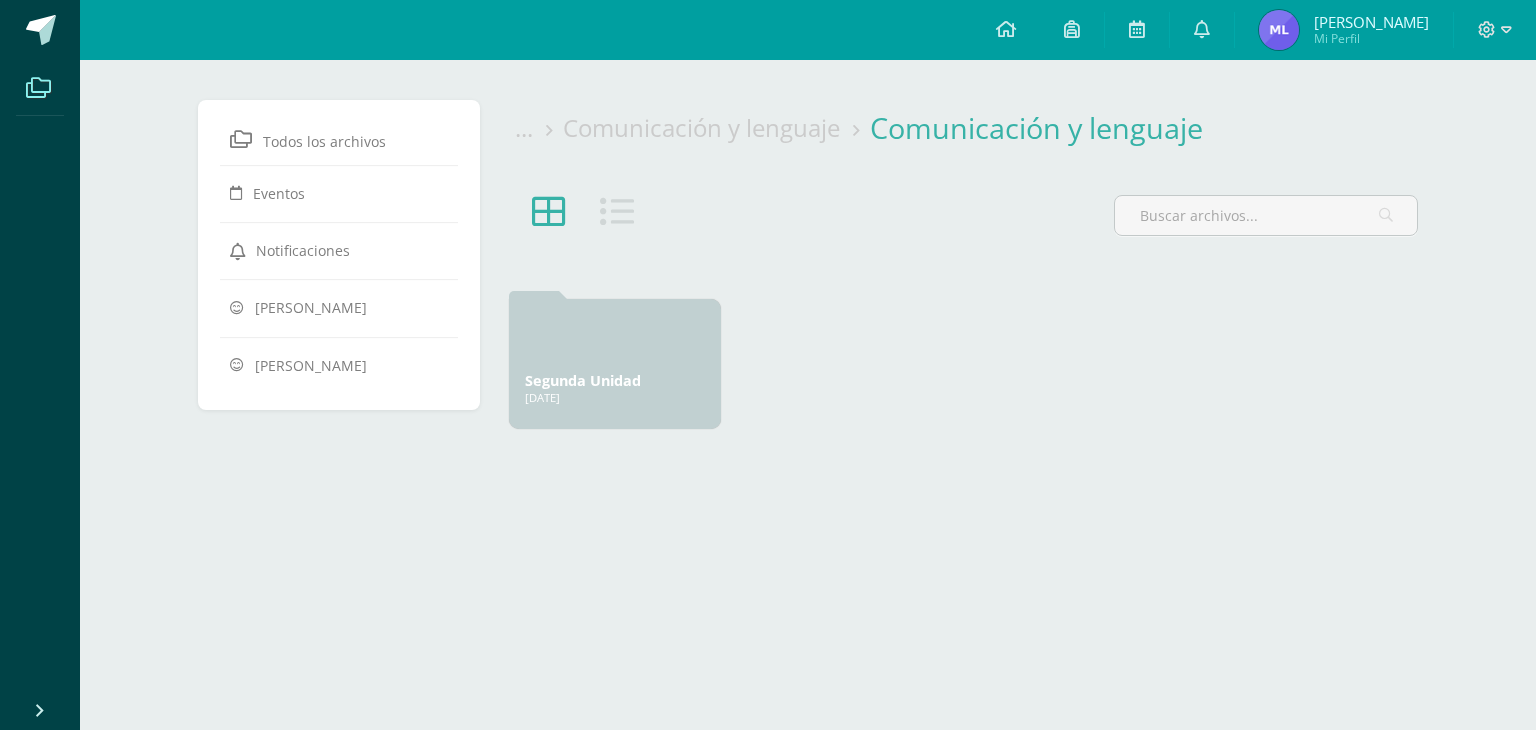 click on "Segunda Unidad" at bounding box center [583, 380] 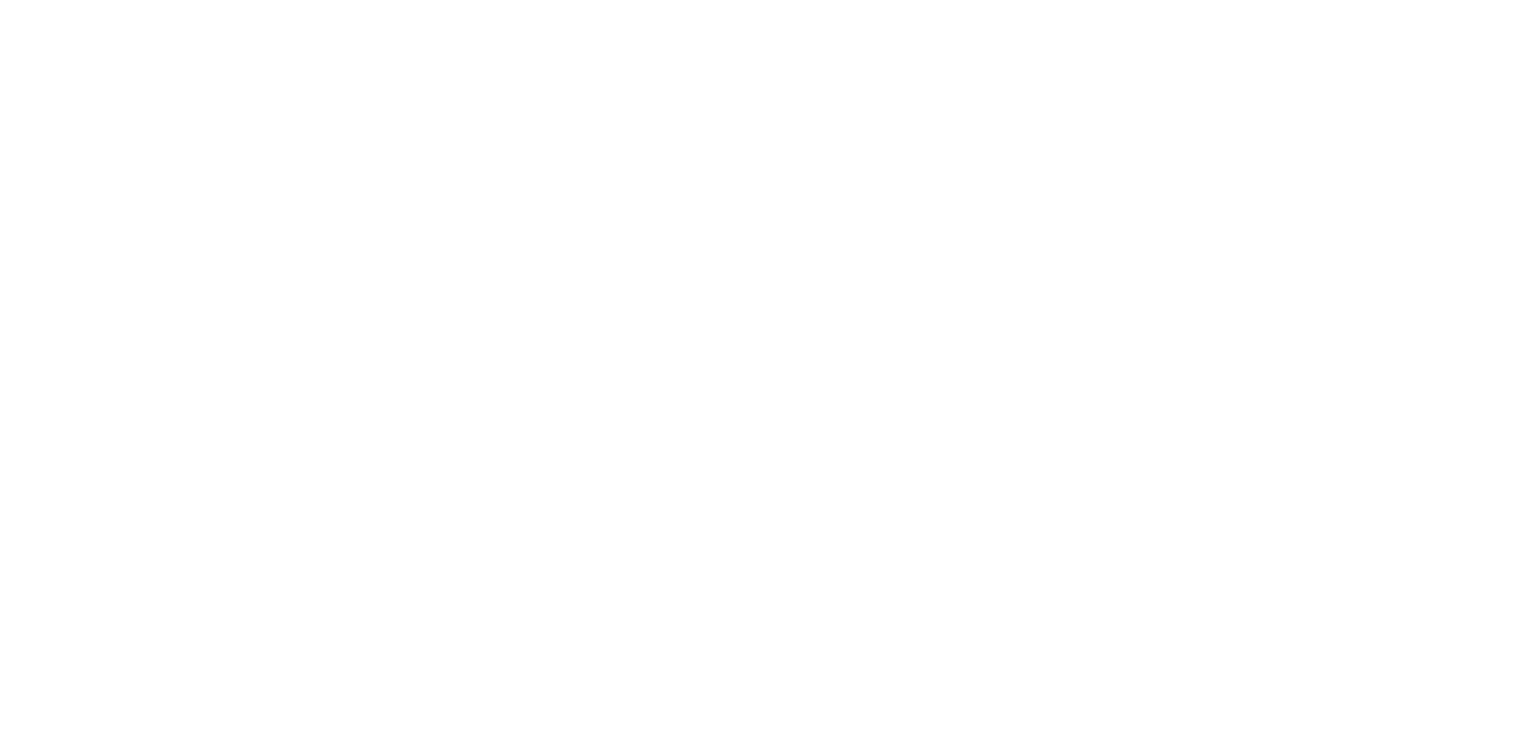scroll, scrollTop: 0, scrollLeft: 0, axis: both 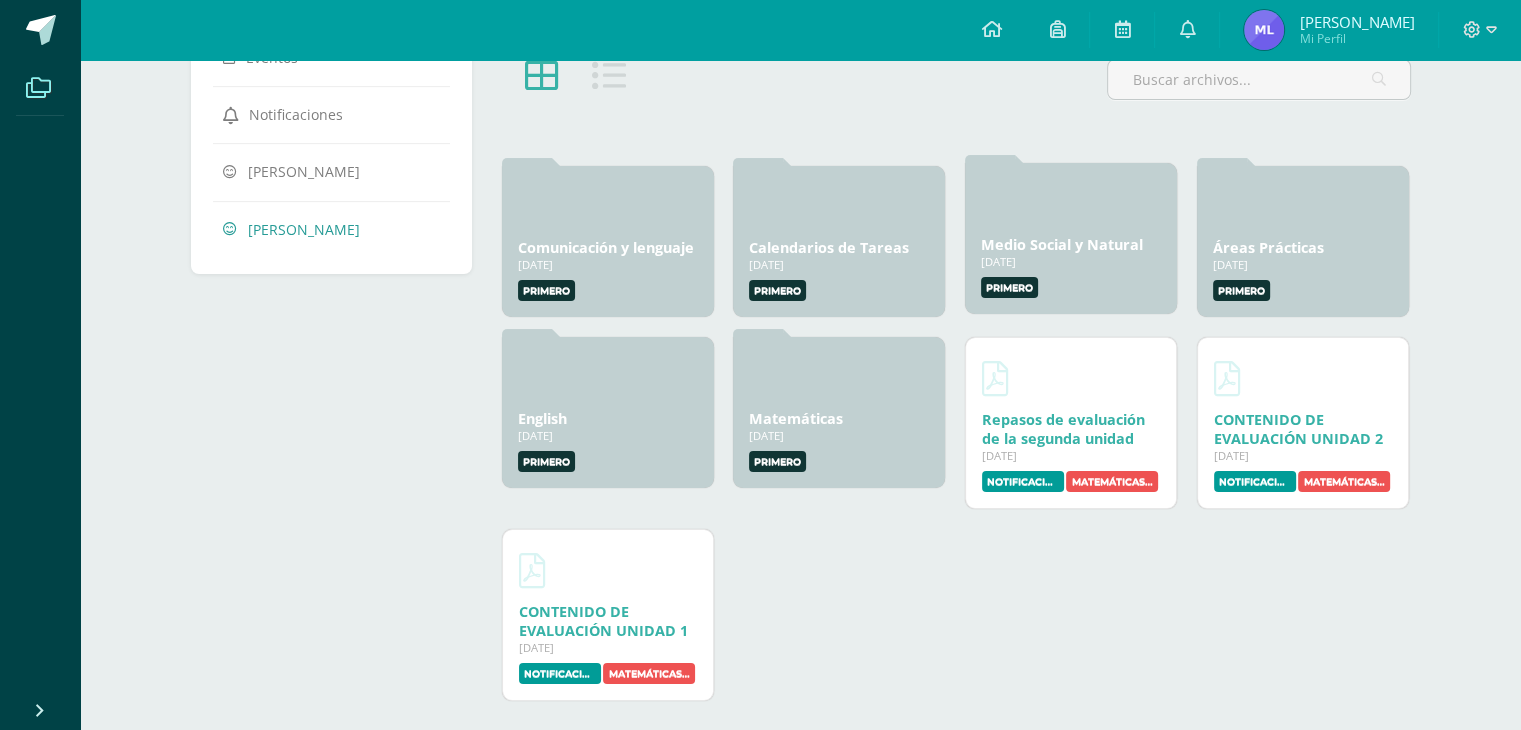 click on "Medio Social y Natural" at bounding box center (1062, 244) 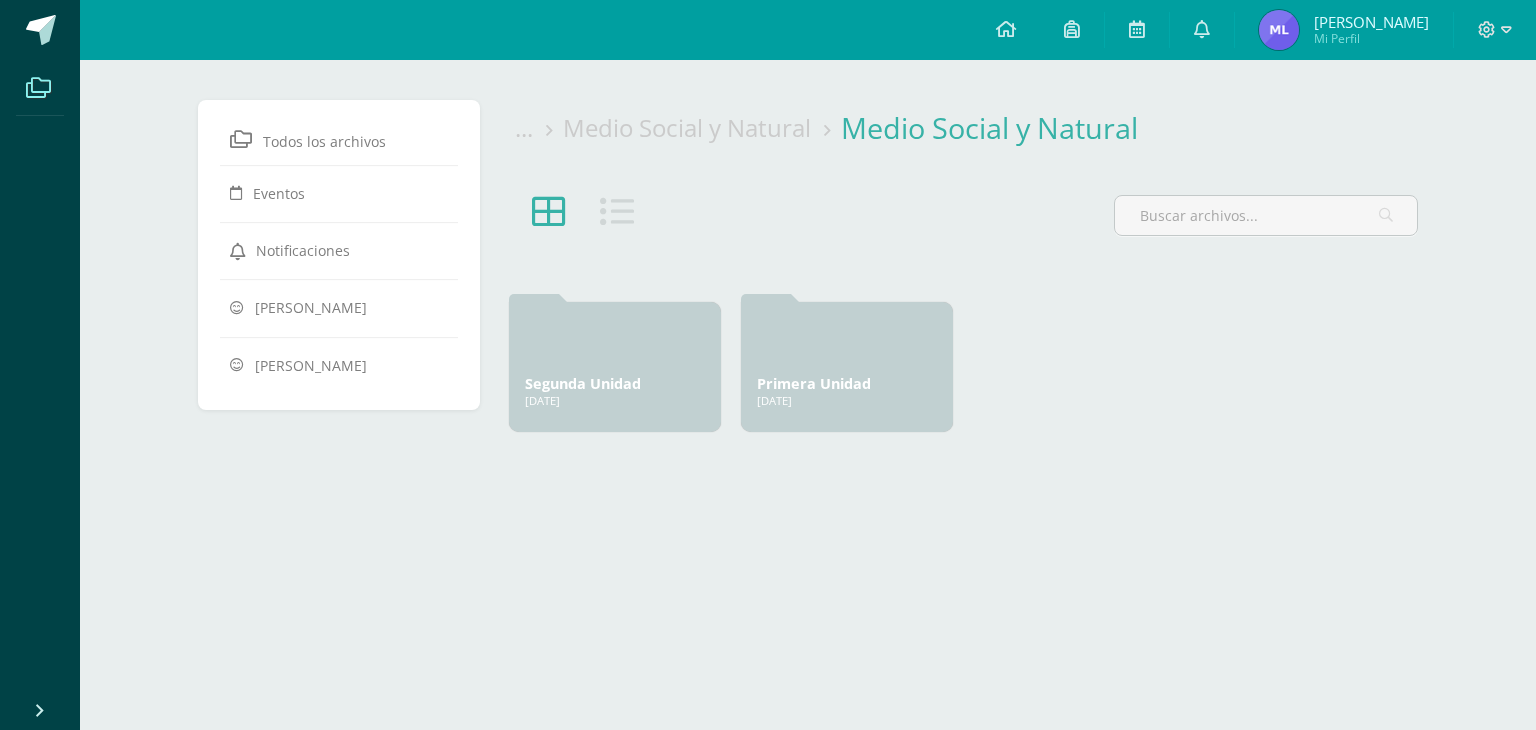 scroll, scrollTop: 0, scrollLeft: 0, axis: both 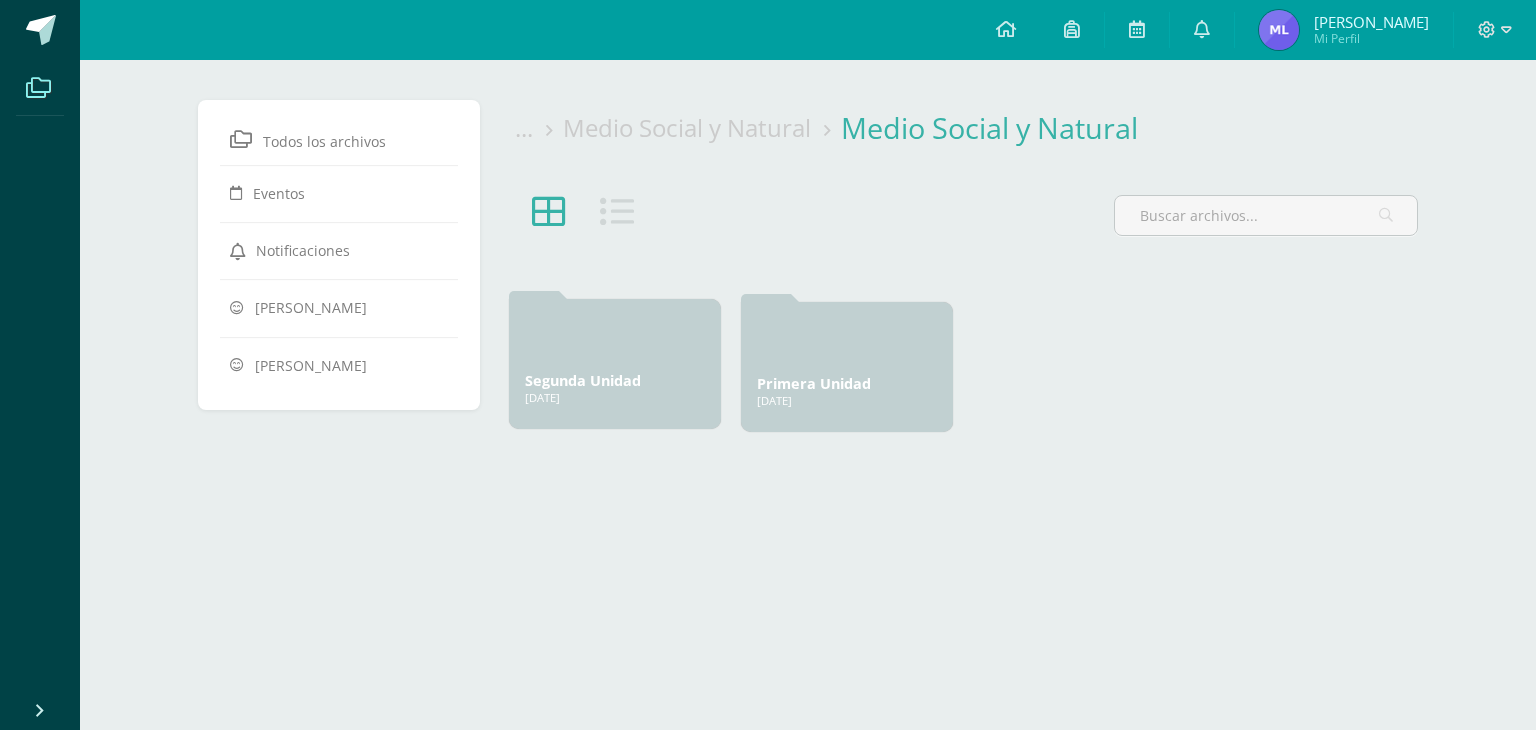 click on "Segunda Unidad" at bounding box center [583, 380] 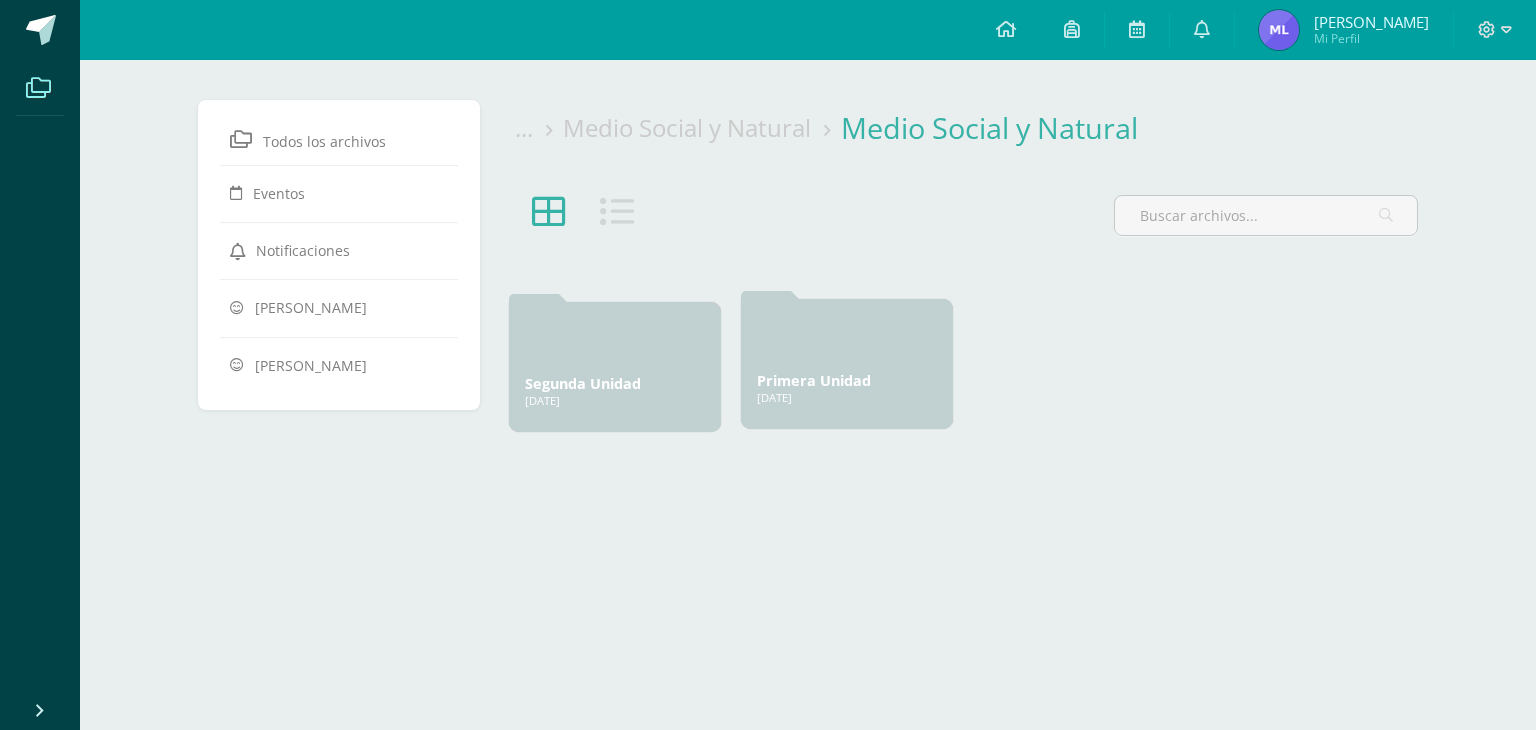 click on "Primera Unidad" at bounding box center [814, 380] 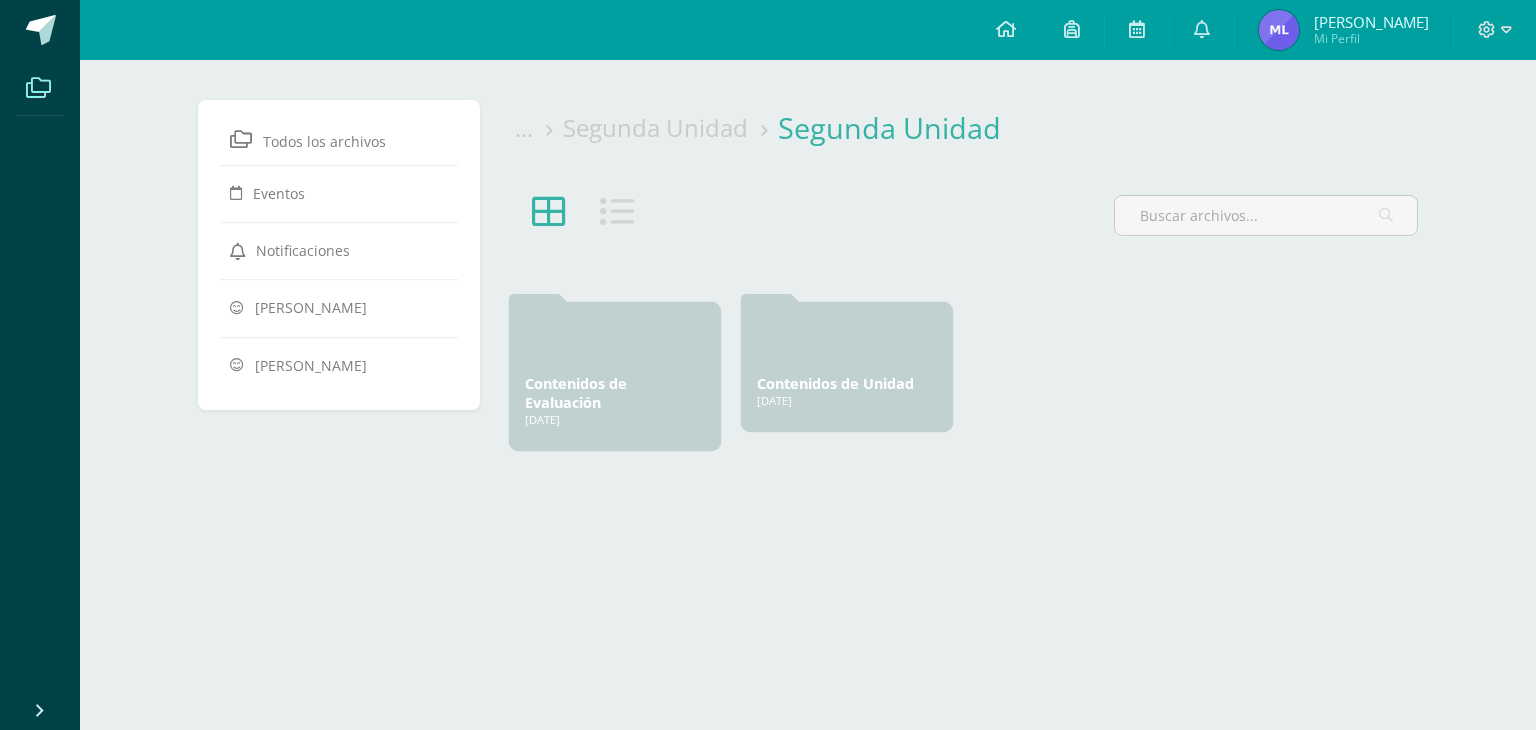 scroll, scrollTop: 0, scrollLeft: 0, axis: both 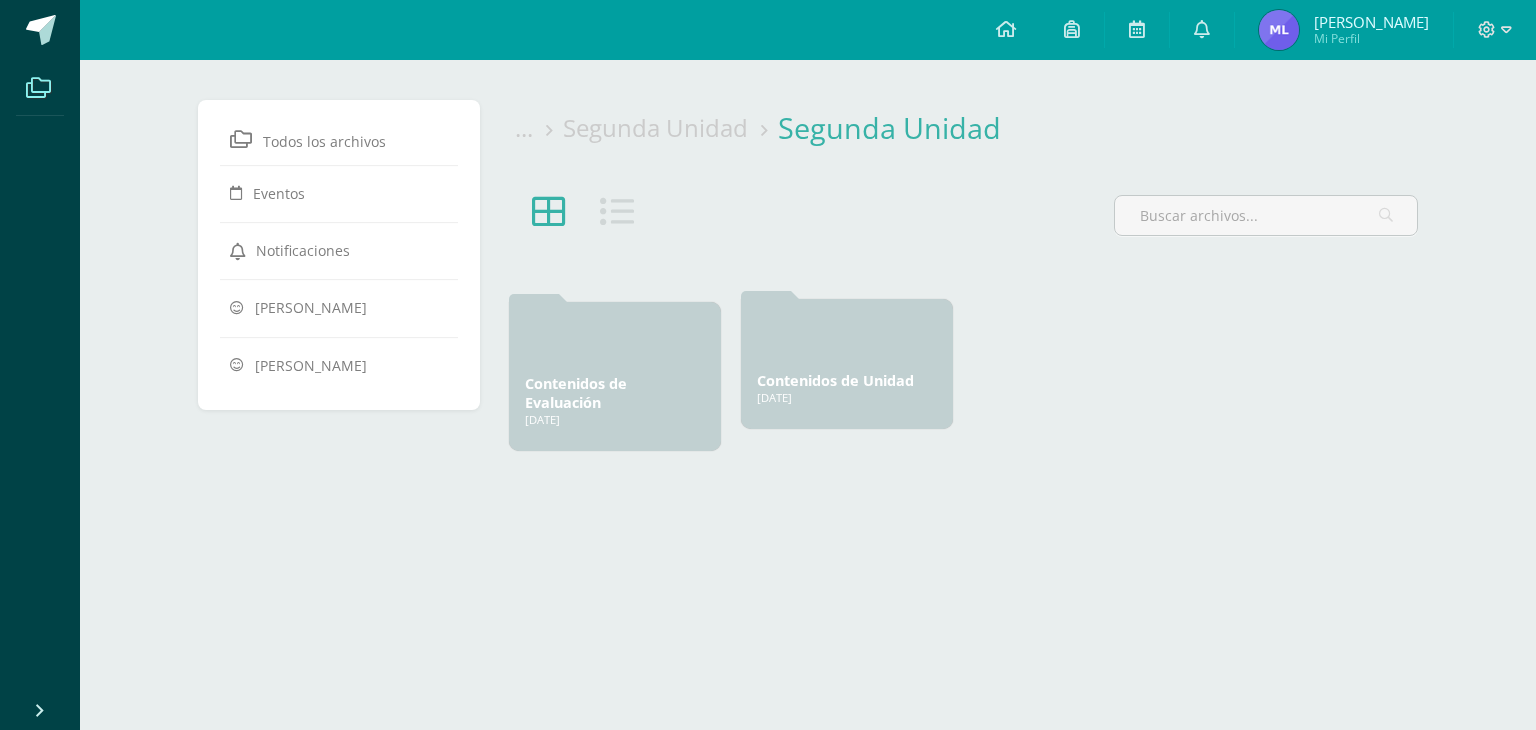 click on "Contenidos de Unidad" at bounding box center (835, 380) 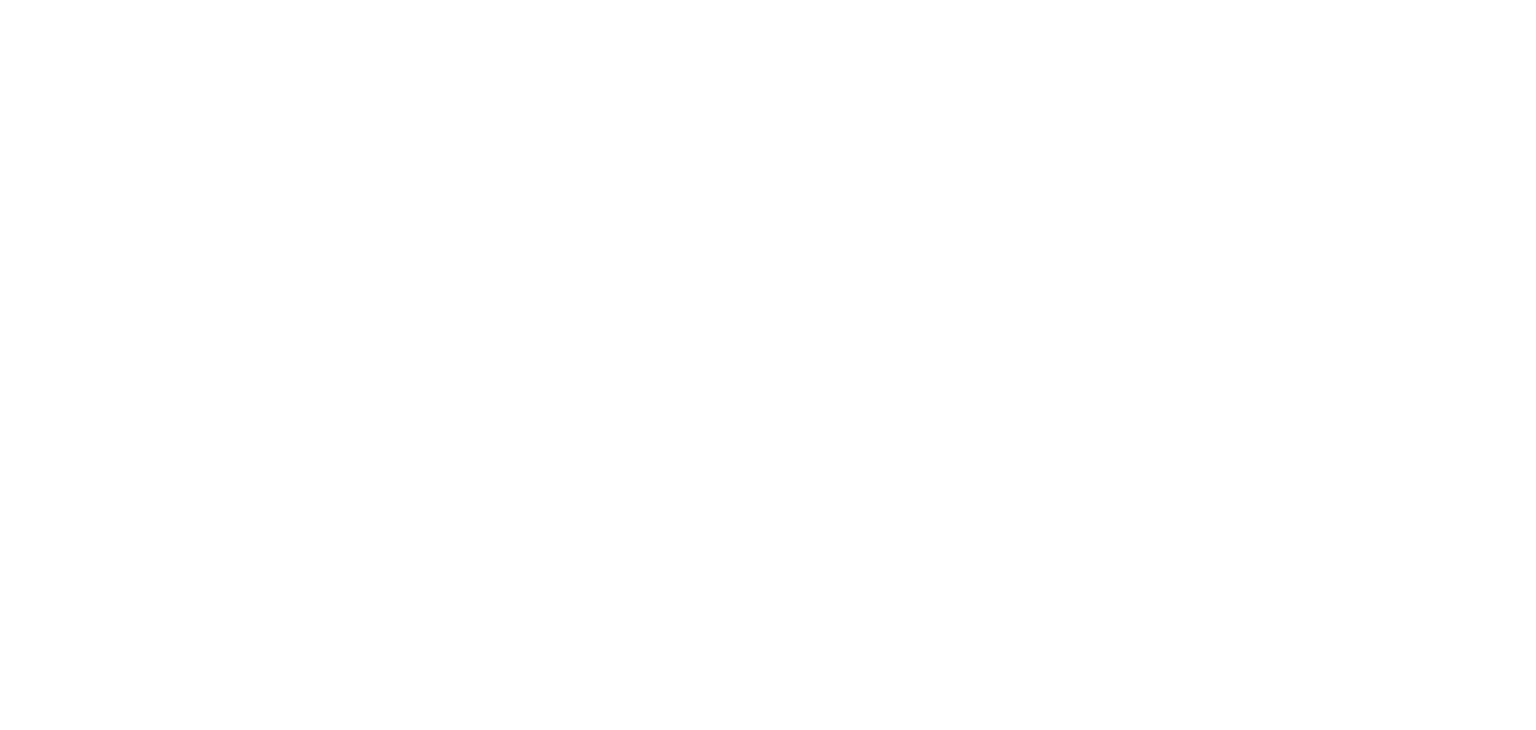 scroll, scrollTop: 0, scrollLeft: 0, axis: both 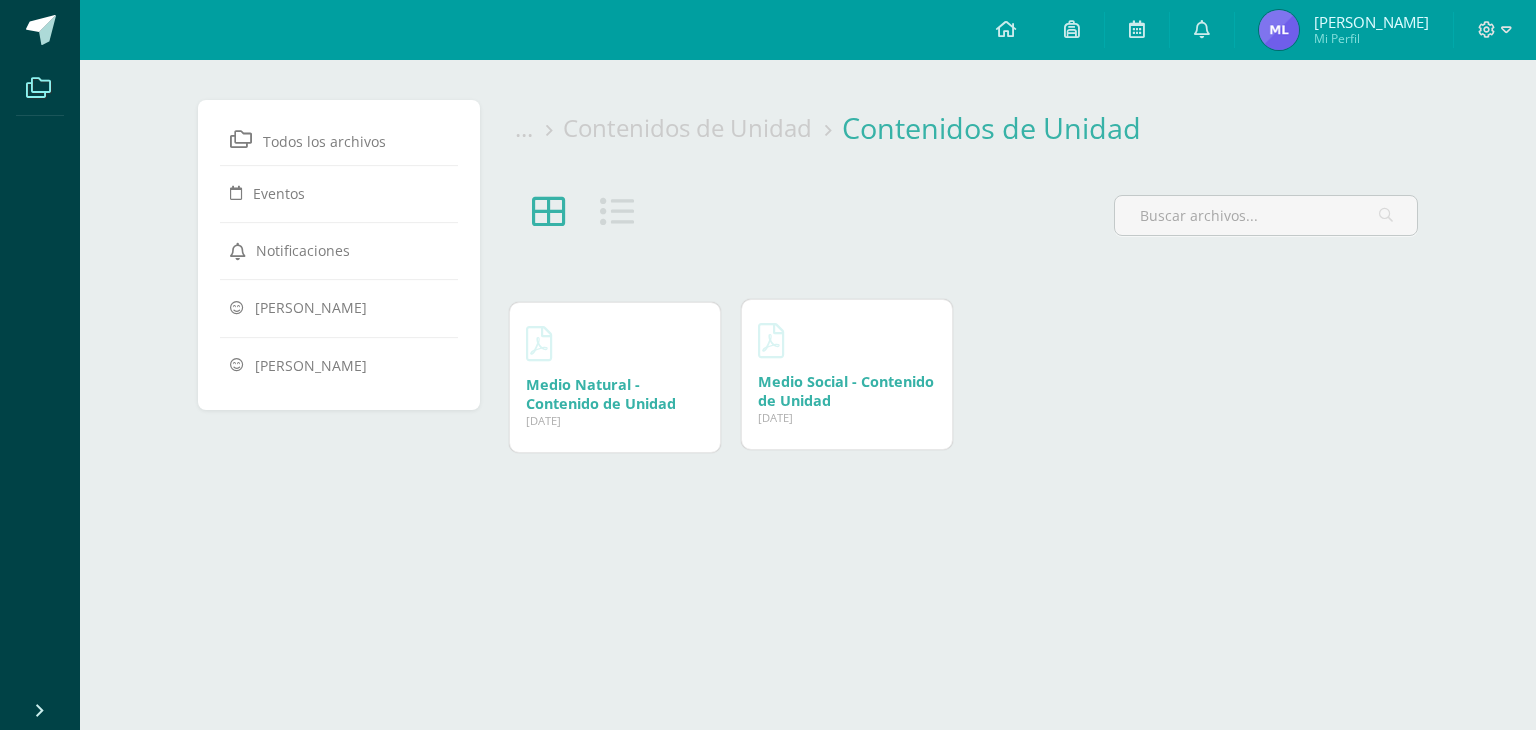 click on "Medio Social - Contenido de Unidad" at bounding box center [846, 391] 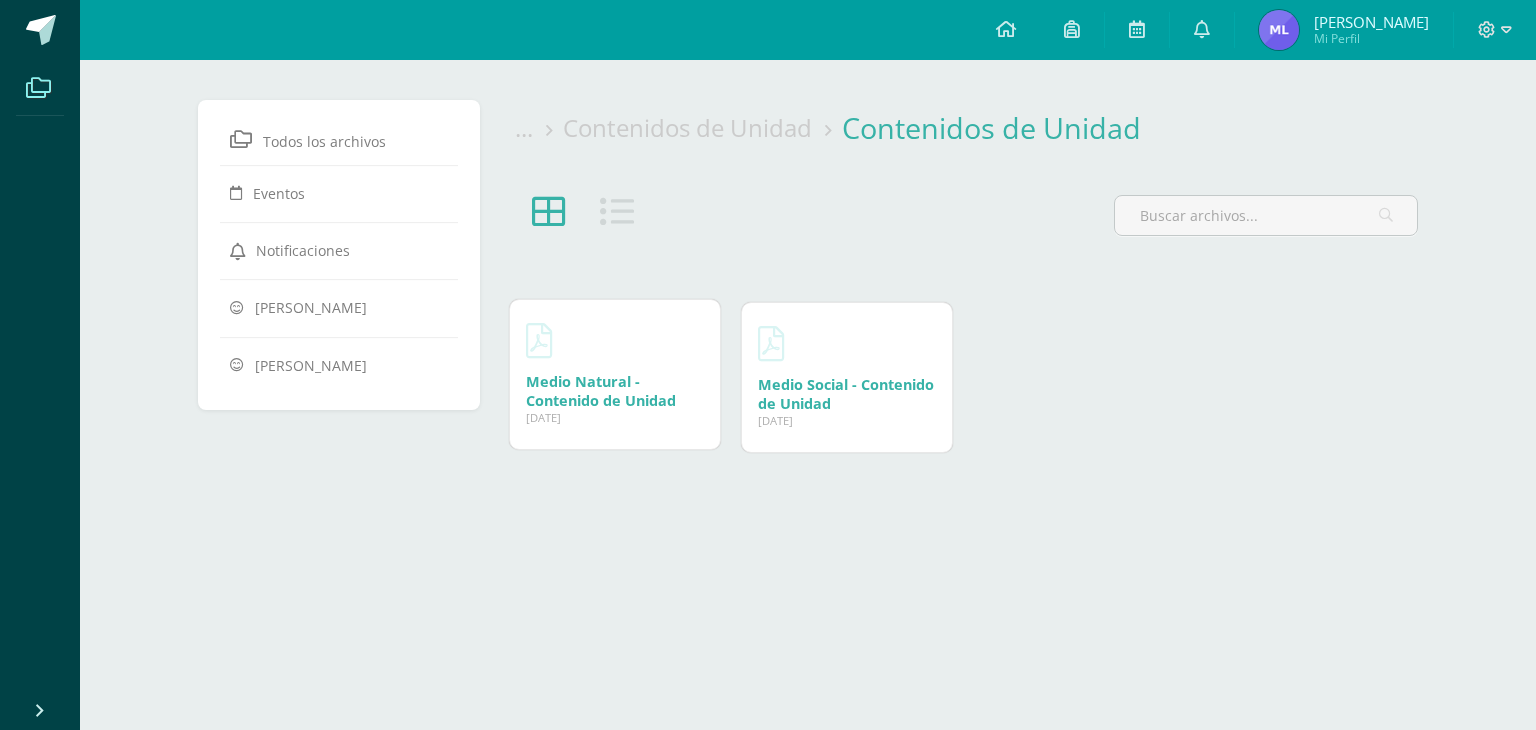 click on "Medio Natural - Contenido de Unidad" at bounding box center (601, 391) 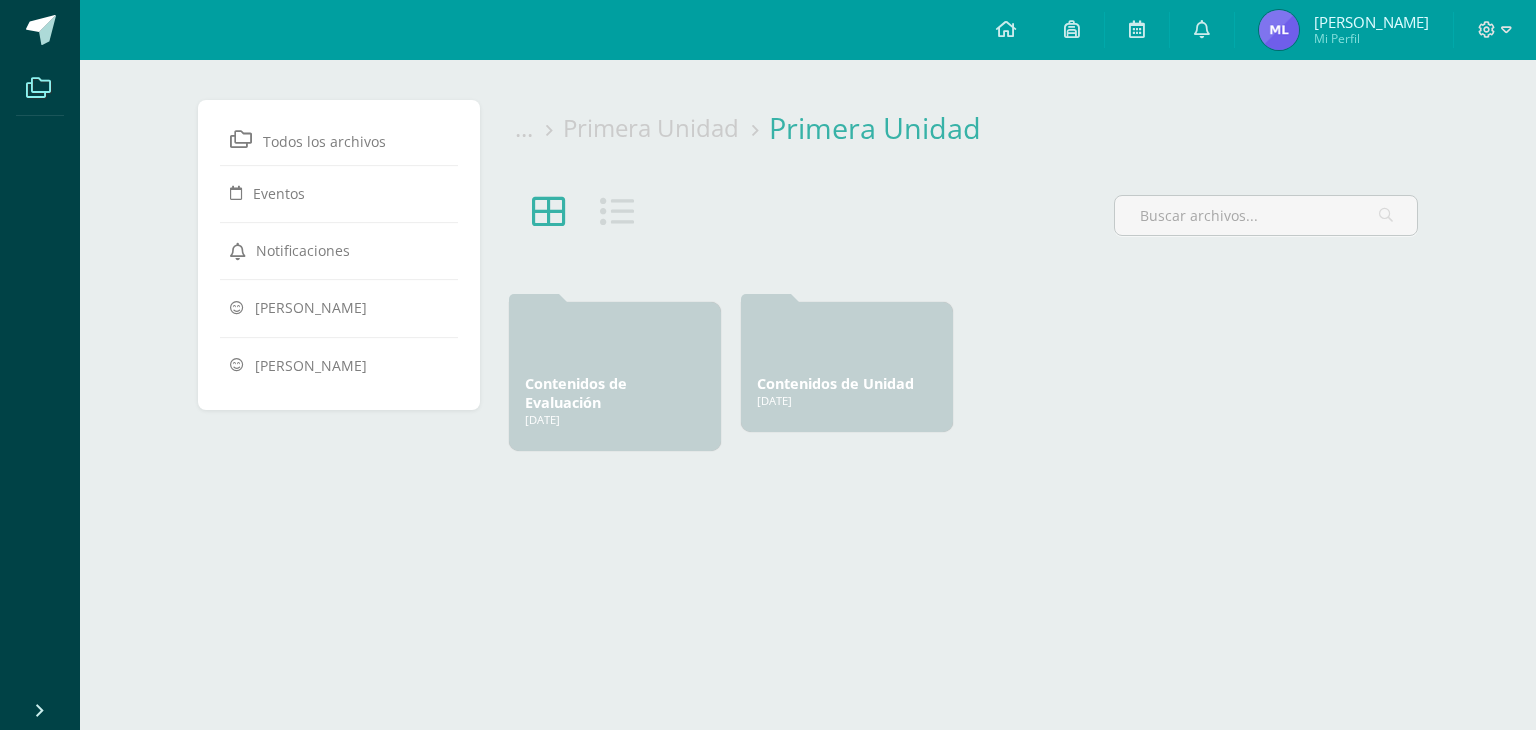 scroll, scrollTop: 0, scrollLeft: 0, axis: both 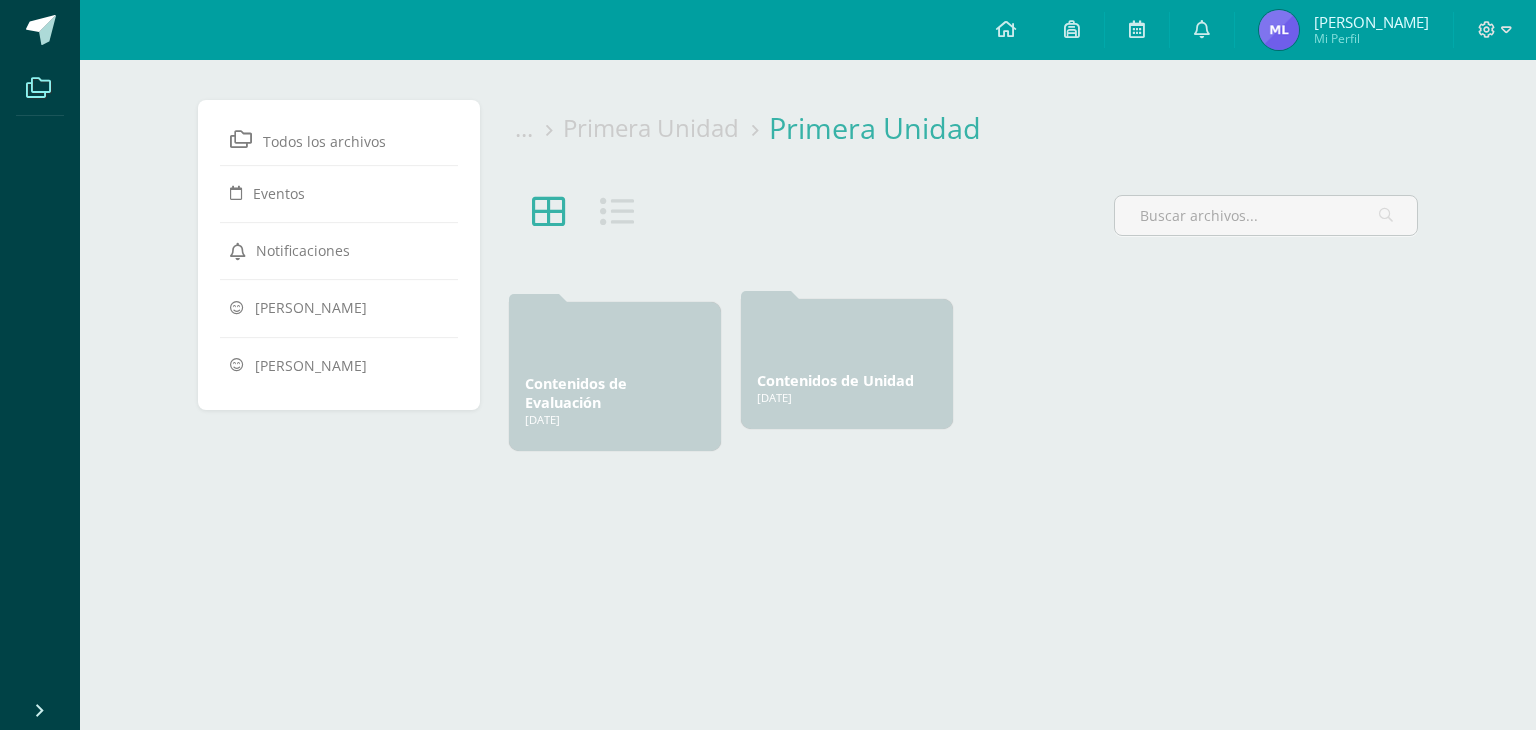 click on "Contenidos de Unidad" at bounding box center [835, 380] 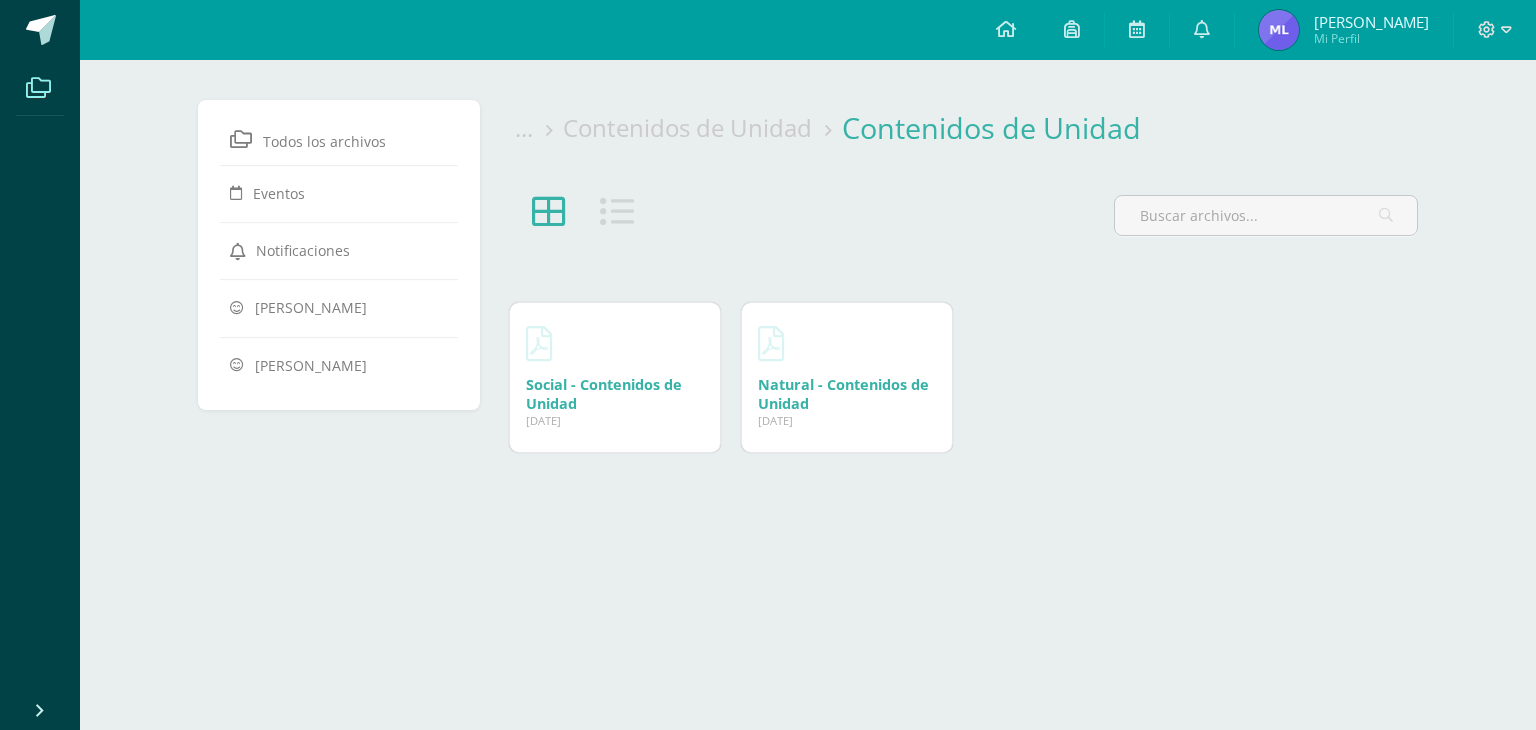 scroll, scrollTop: 0, scrollLeft: 0, axis: both 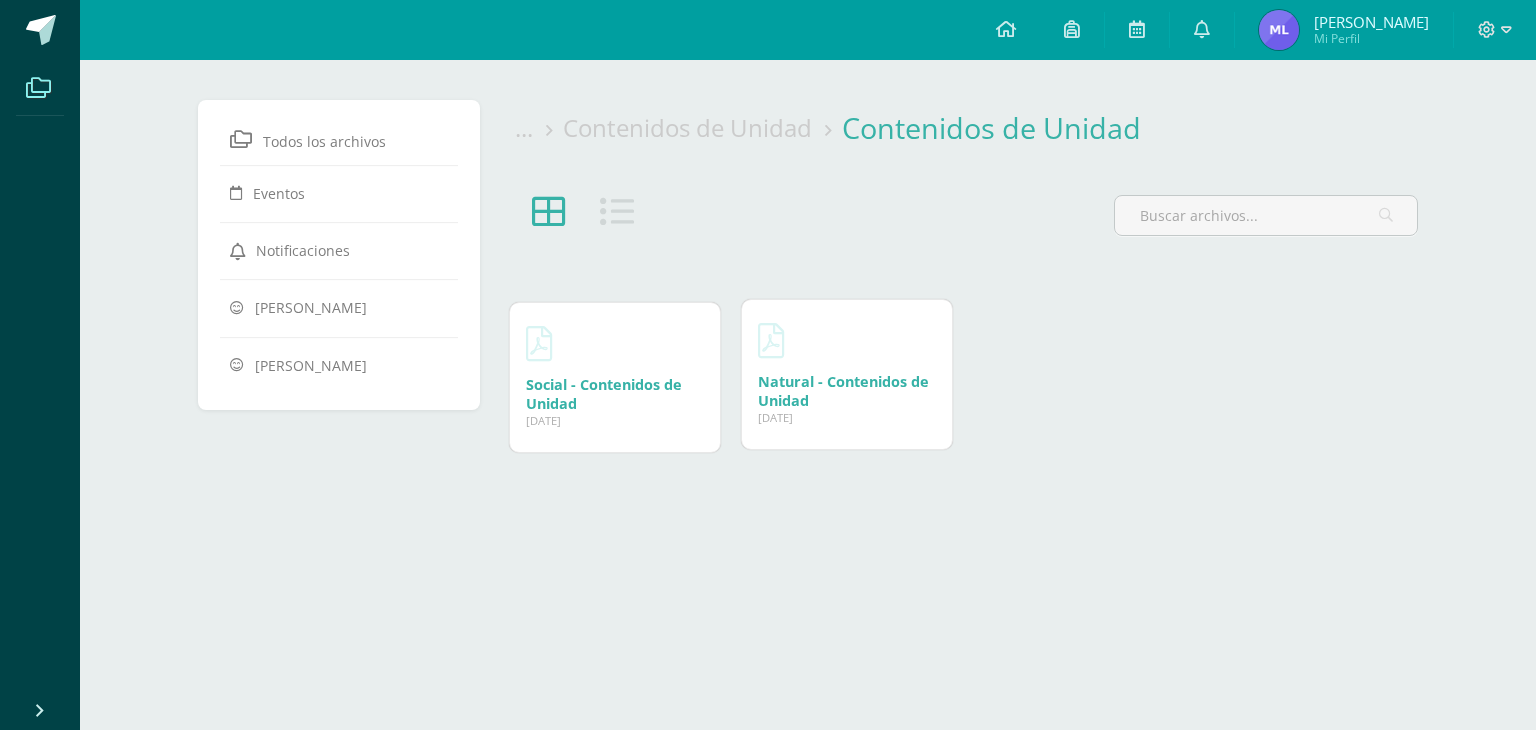 click on "Natural - Contenidos de Unidad
04 Mar, 2025" at bounding box center (847, 391) 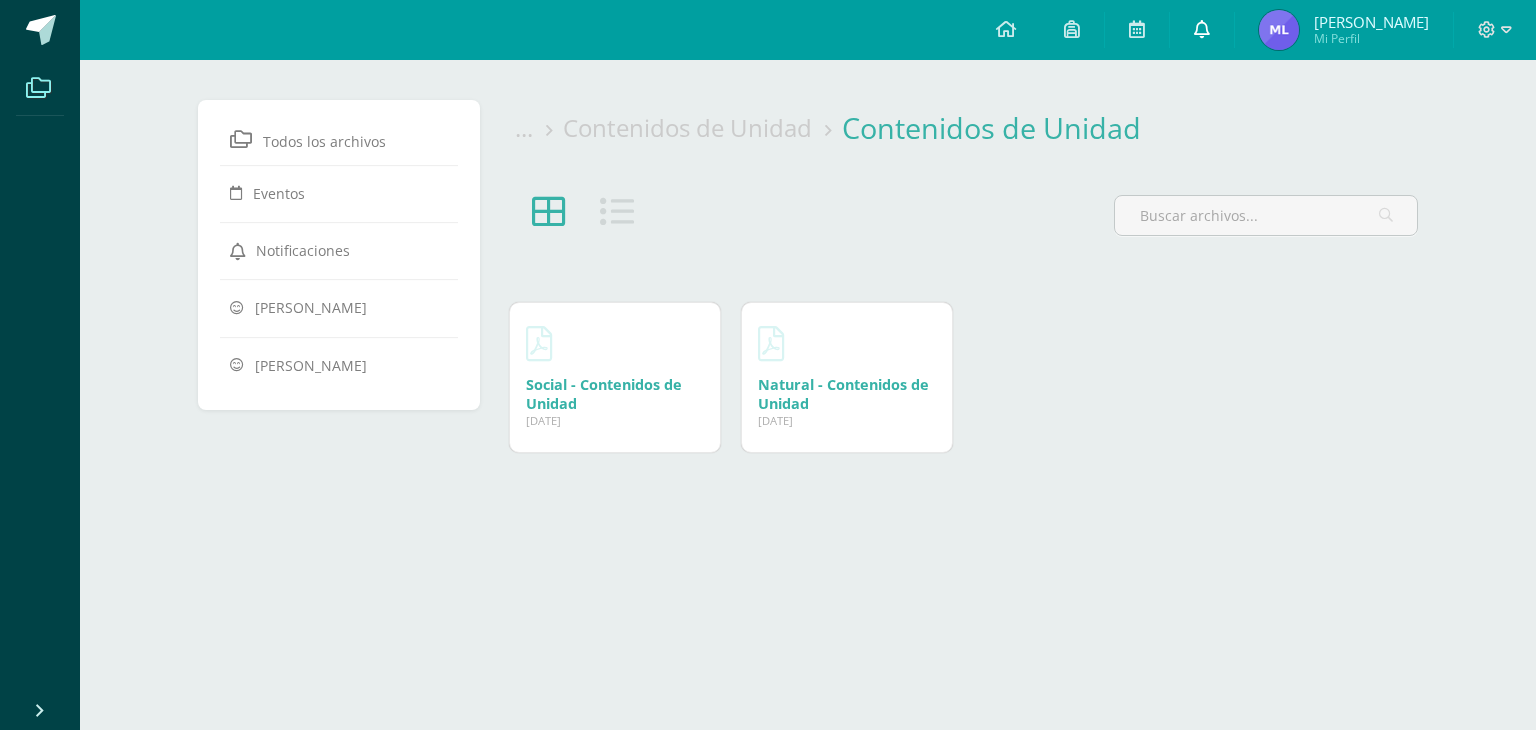click at bounding box center (1202, 29) 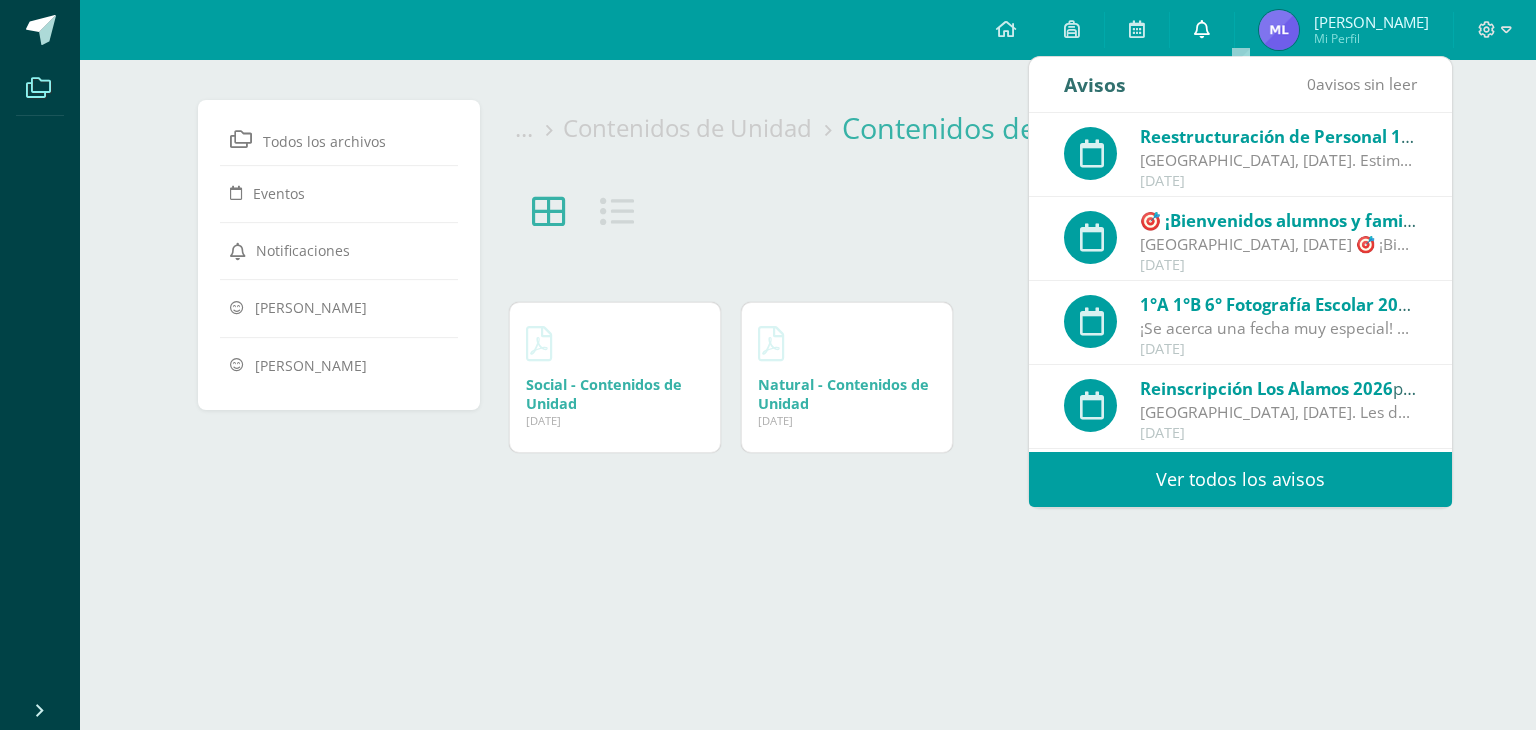click at bounding box center [1202, 29] 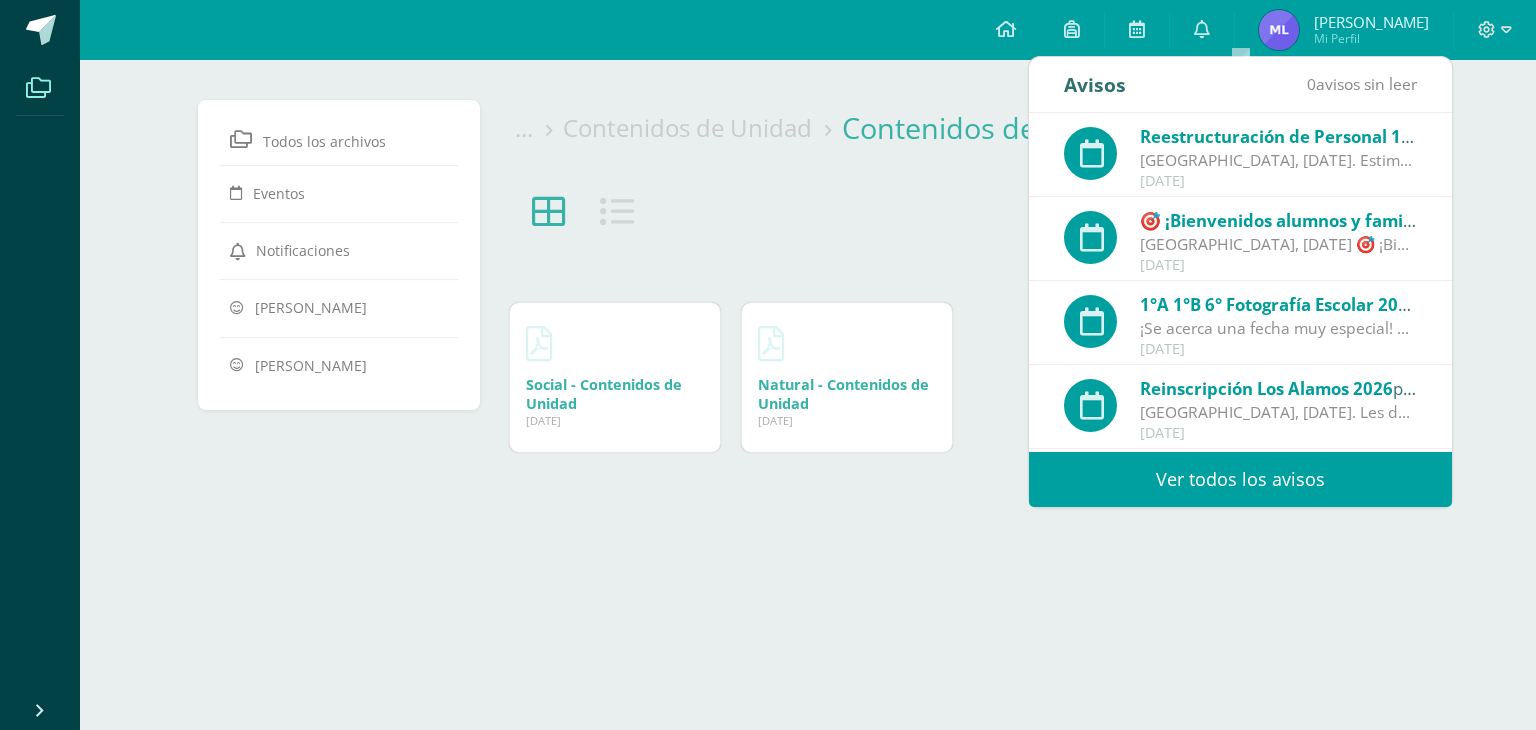 click on "Ver todos los avisos" at bounding box center [1240, 479] 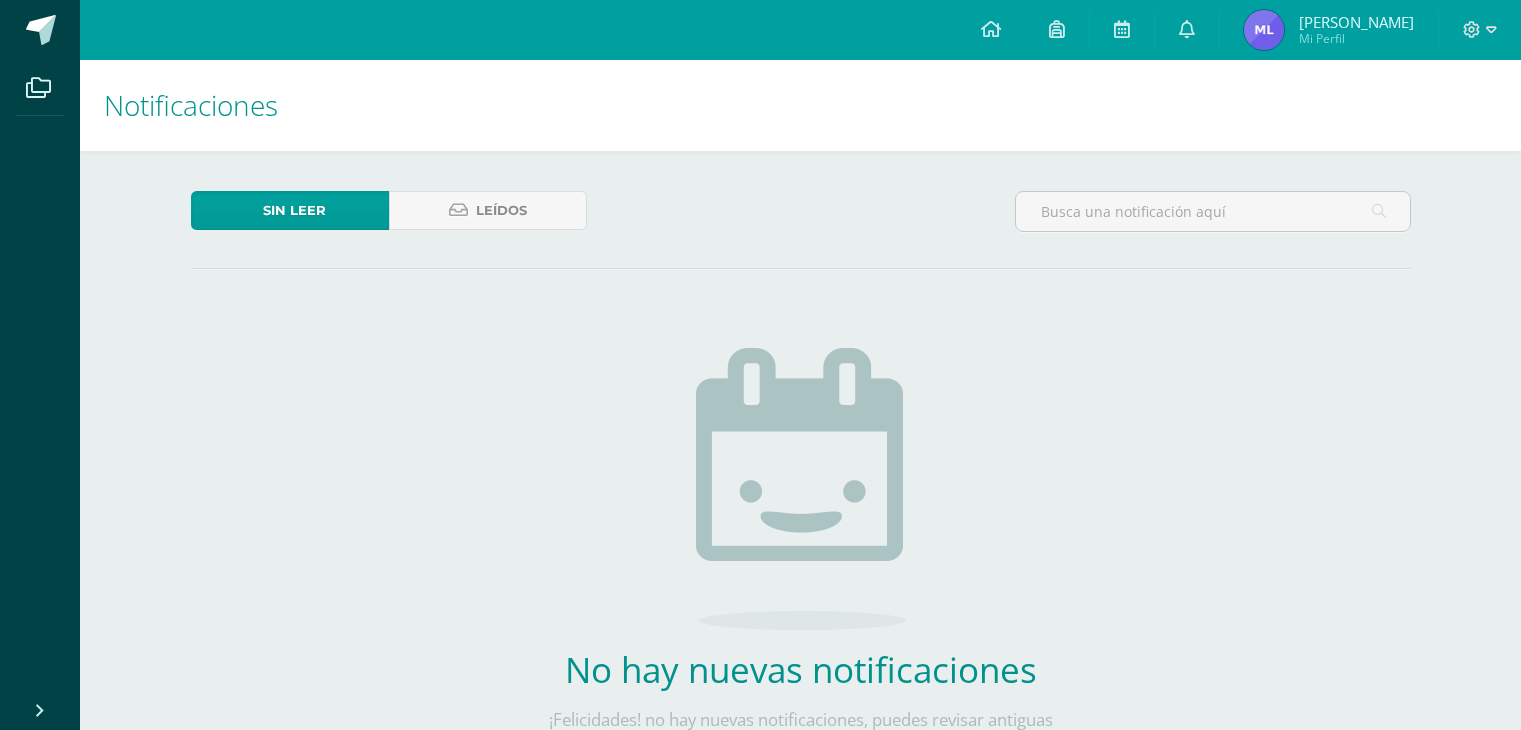 scroll, scrollTop: 0, scrollLeft: 0, axis: both 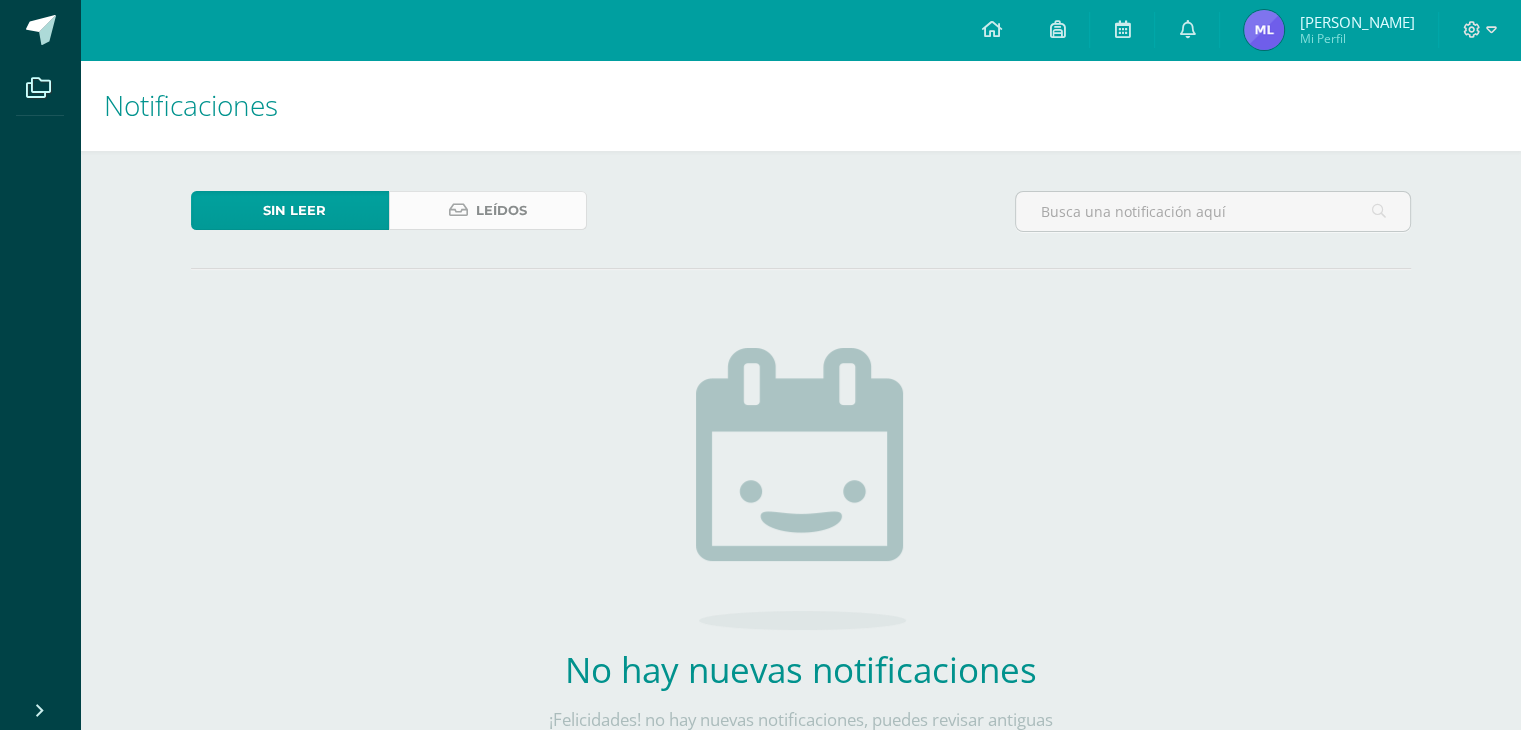 click on "Leídos" at bounding box center (501, 210) 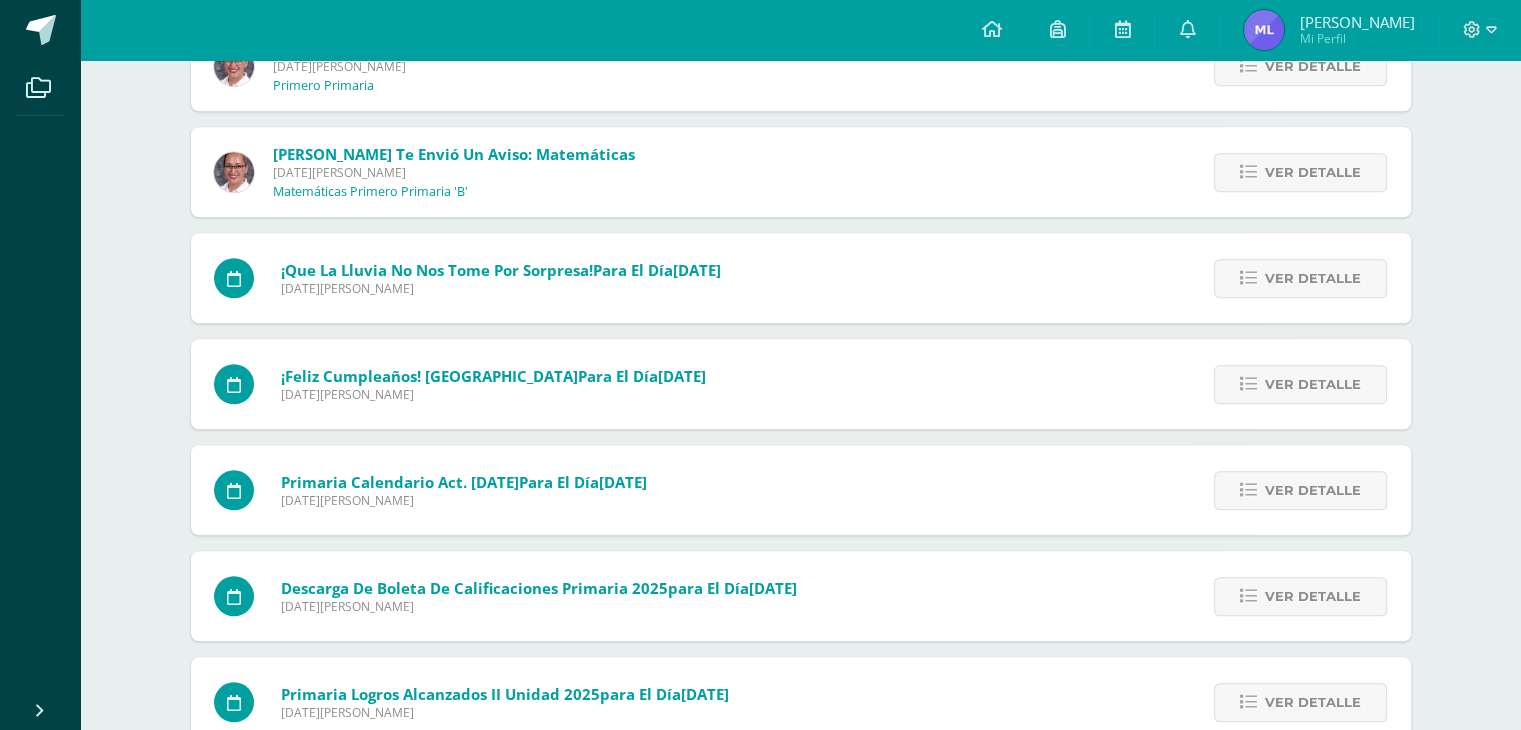 scroll, scrollTop: 1580, scrollLeft: 0, axis: vertical 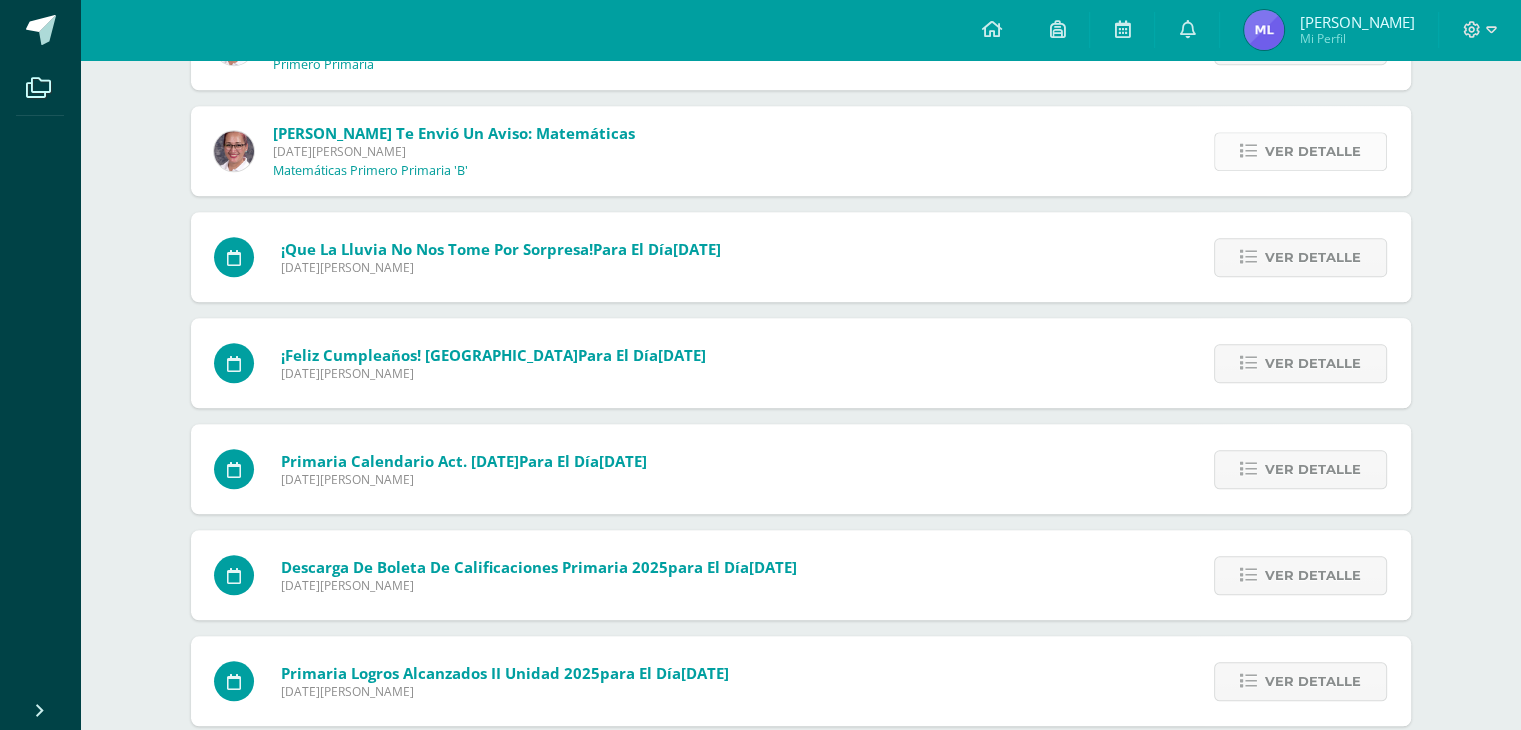 click on "Ver detalle" at bounding box center (1313, 151) 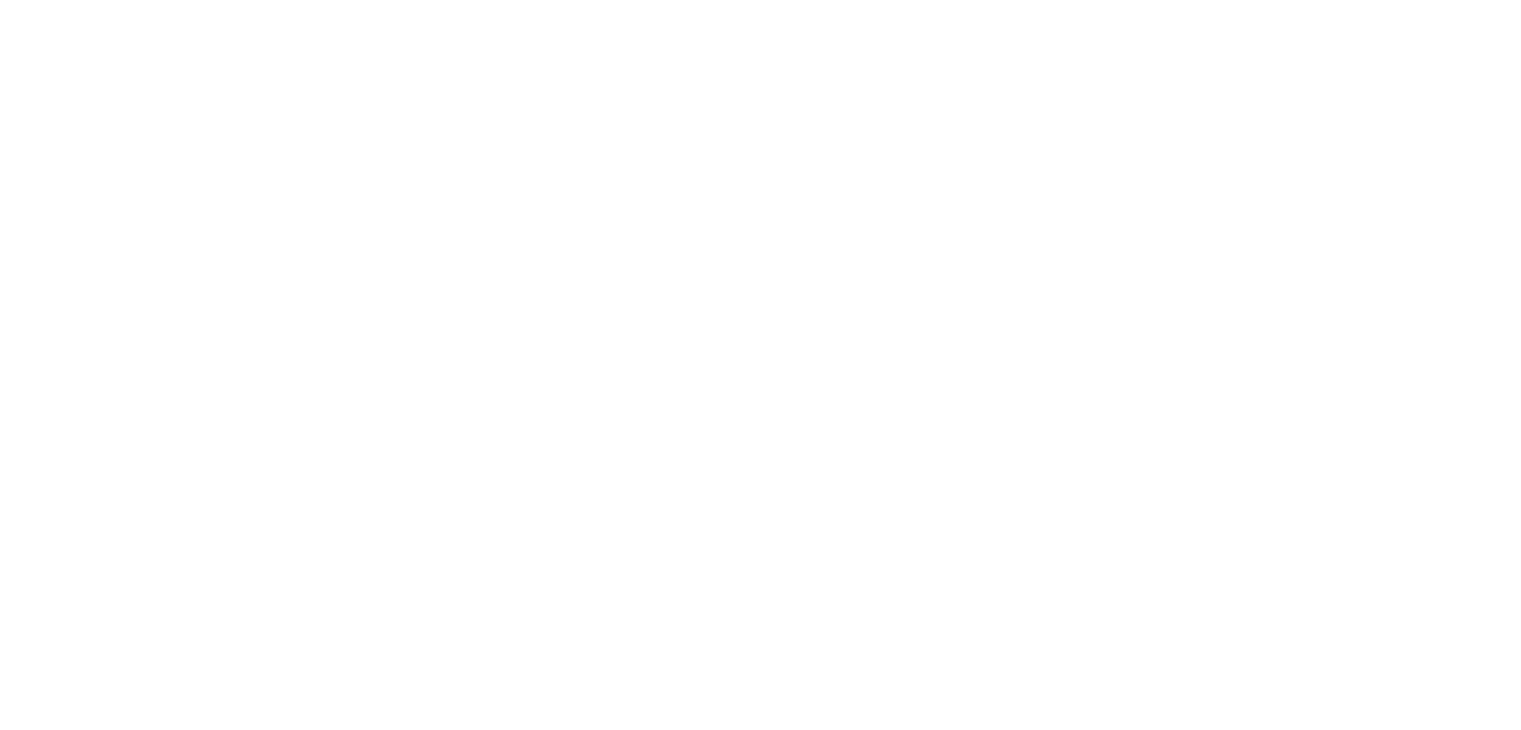 scroll, scrollTop: 0, scrollLeft: 0, axis: both 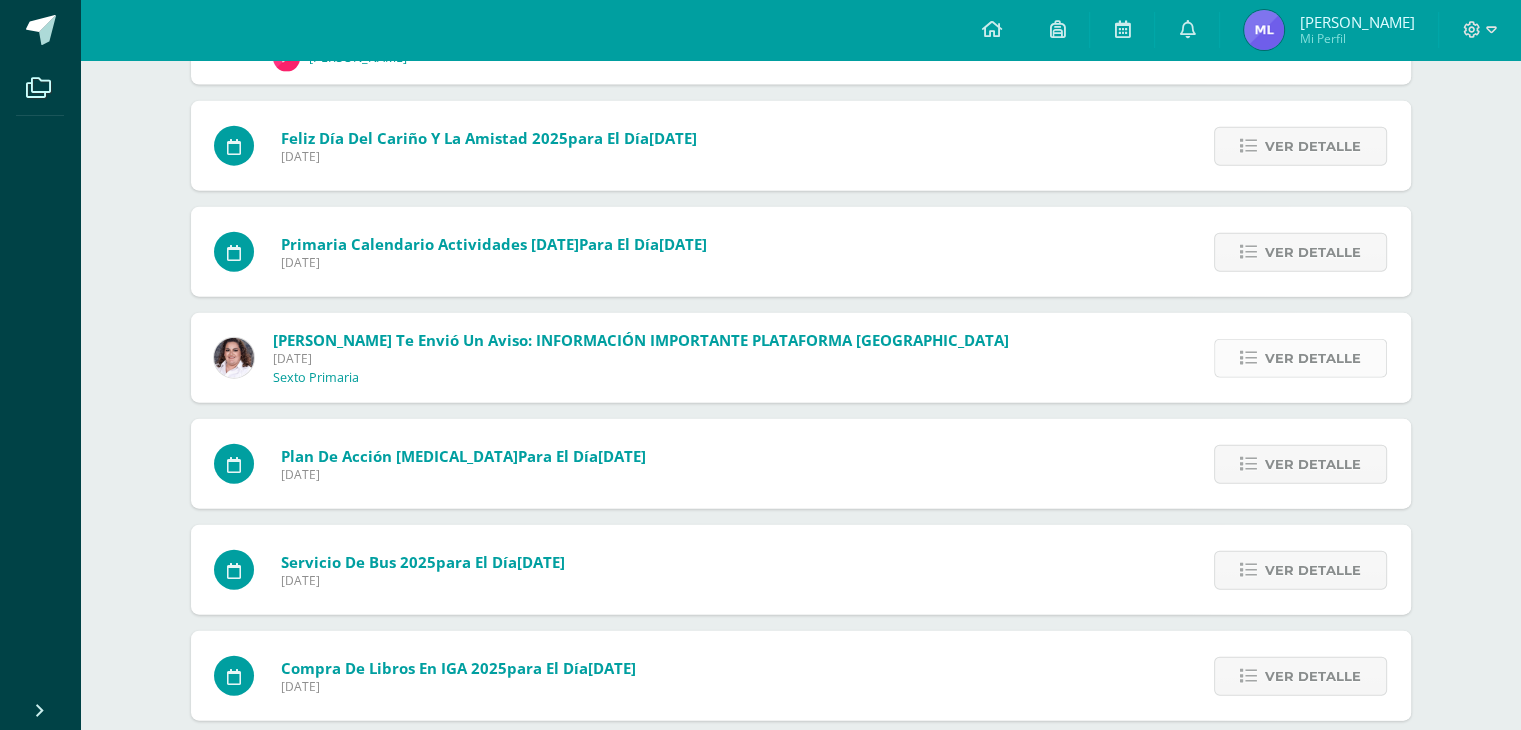 click on "Ver detalle" at bounding box center (1313, 358) 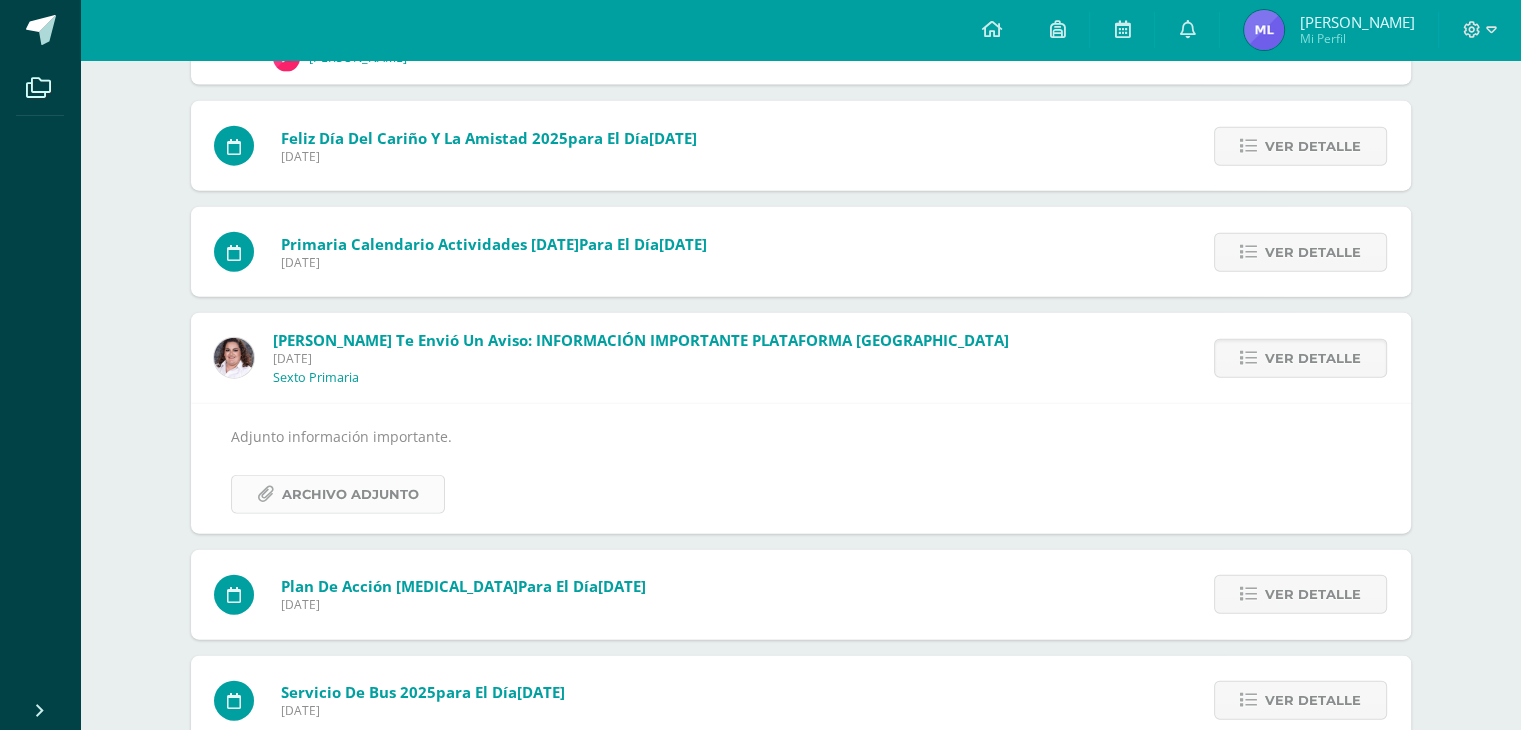 click on "Archivo Adjunto" at bounding box center (350, 494) 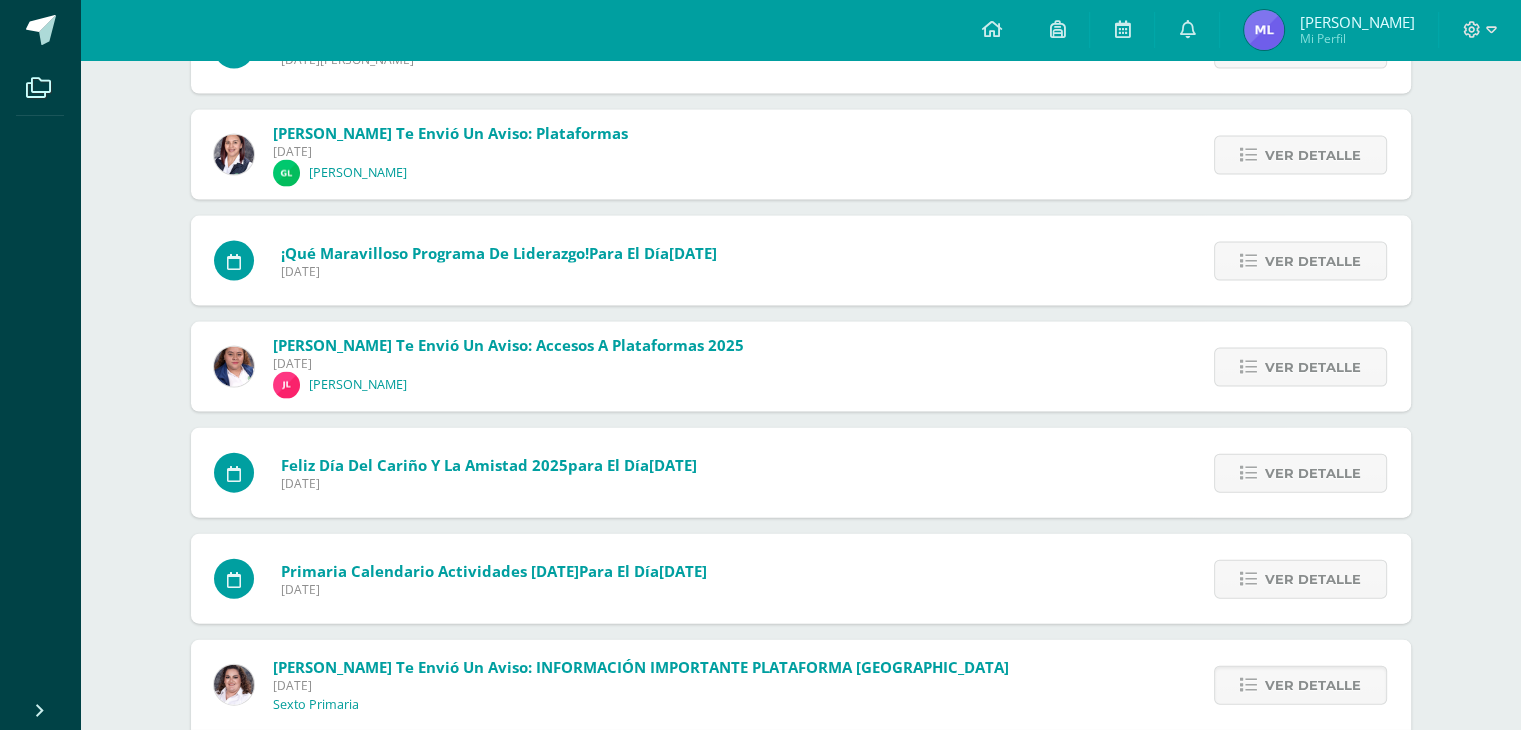 scroll, scrollTop: 4320, scrollLeft: 0, axis: vertical 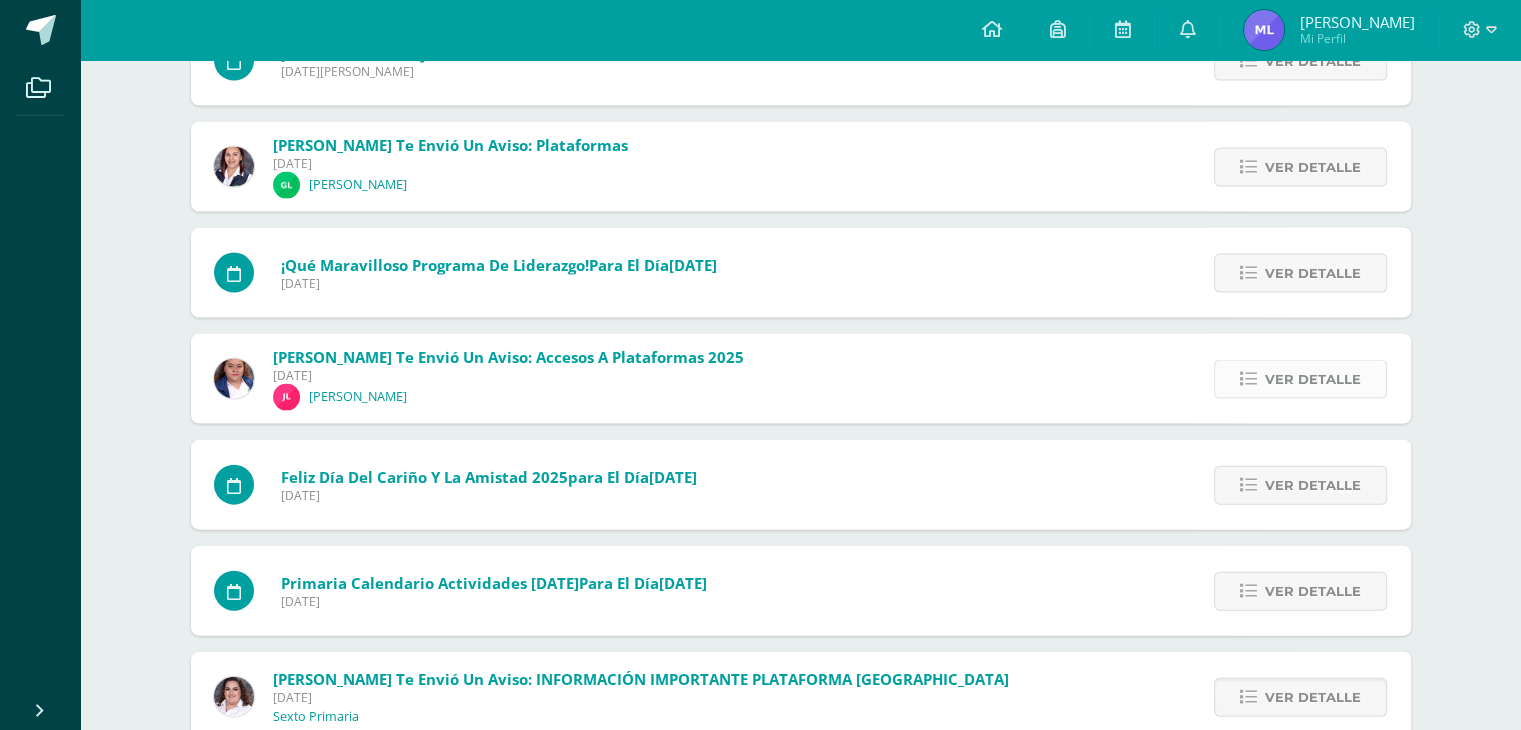 click on "Ver detalle" at bounding box center [1313, 379] 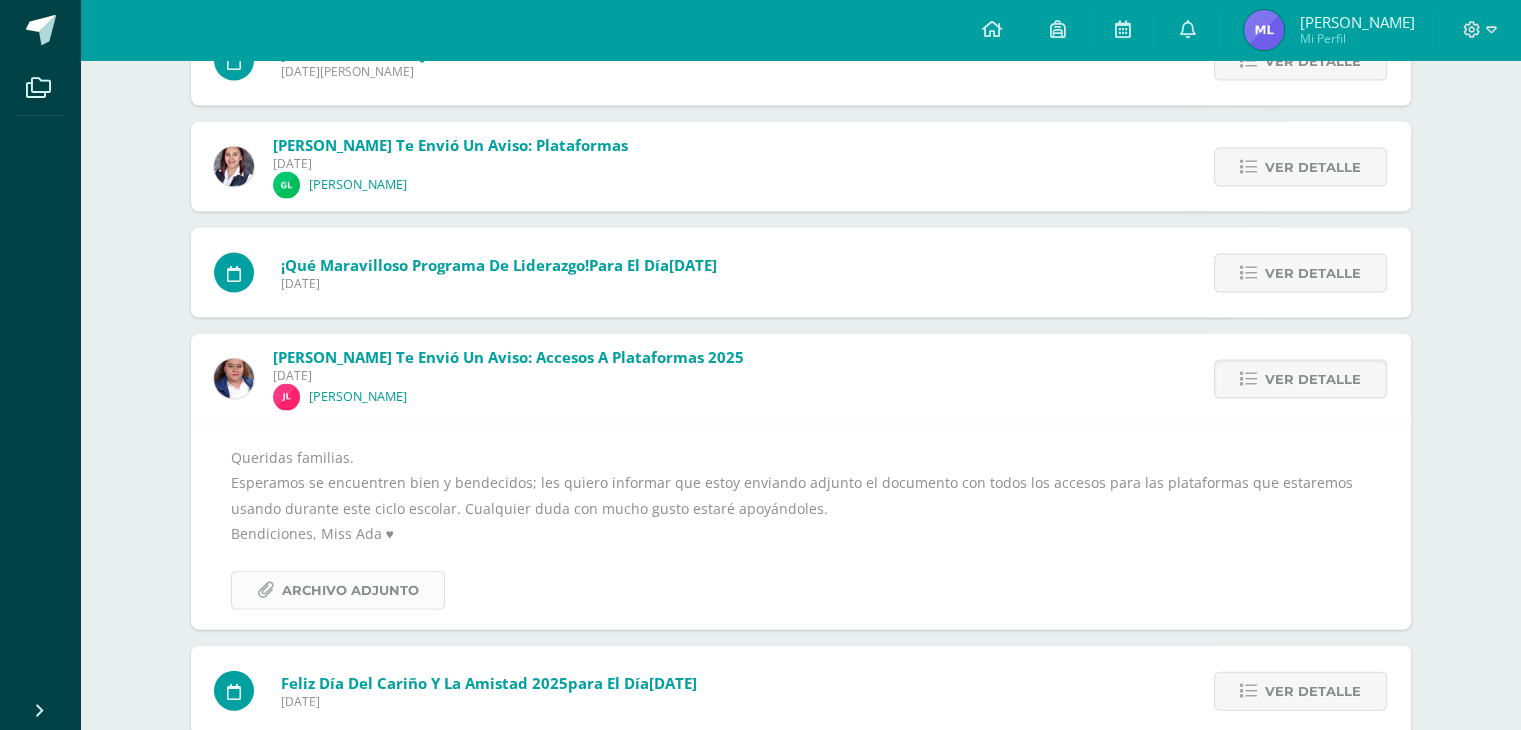 click on "Archivo Adjunto" at bounding box center [350, 590] 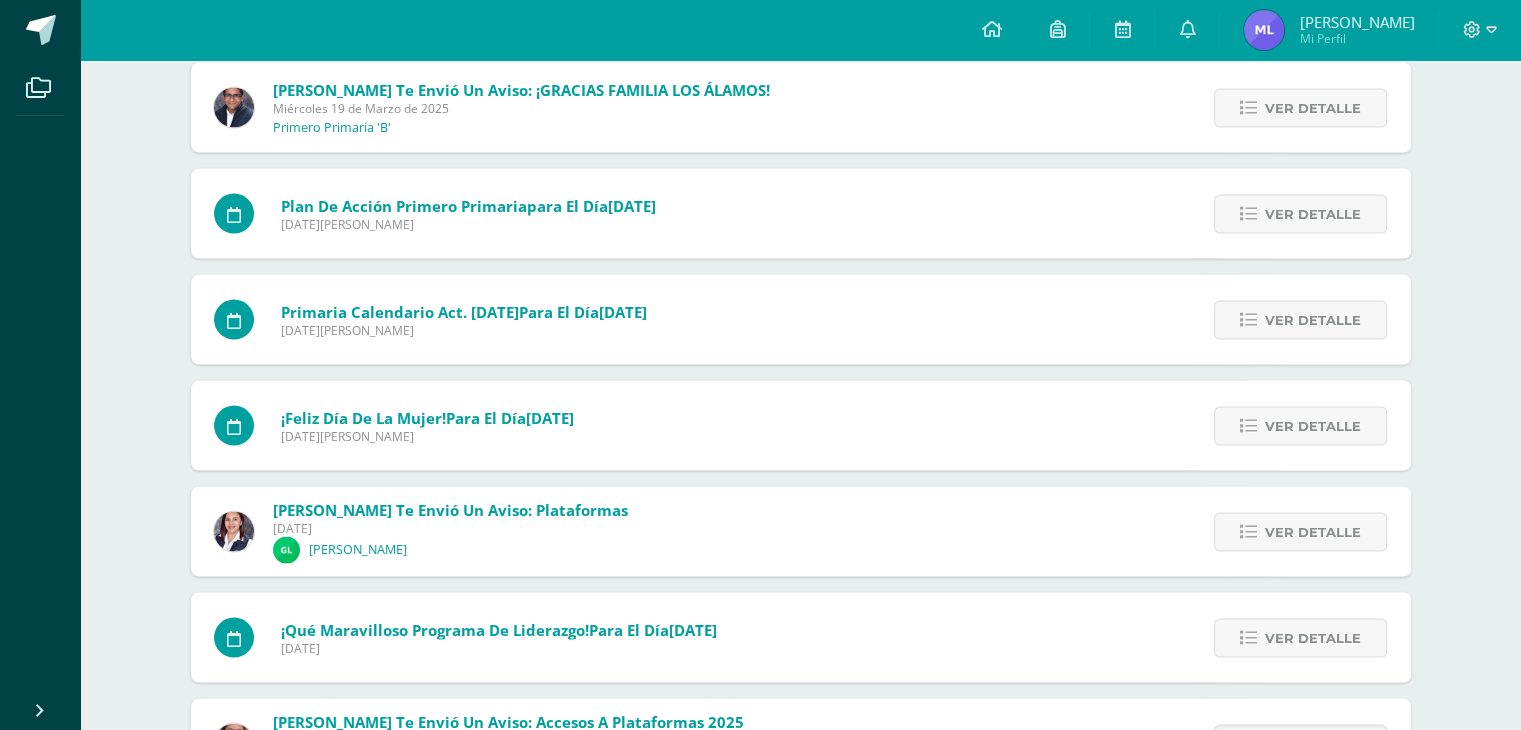scroll, scrollTop: 3944, scrollLeft: 0, axis: vertical 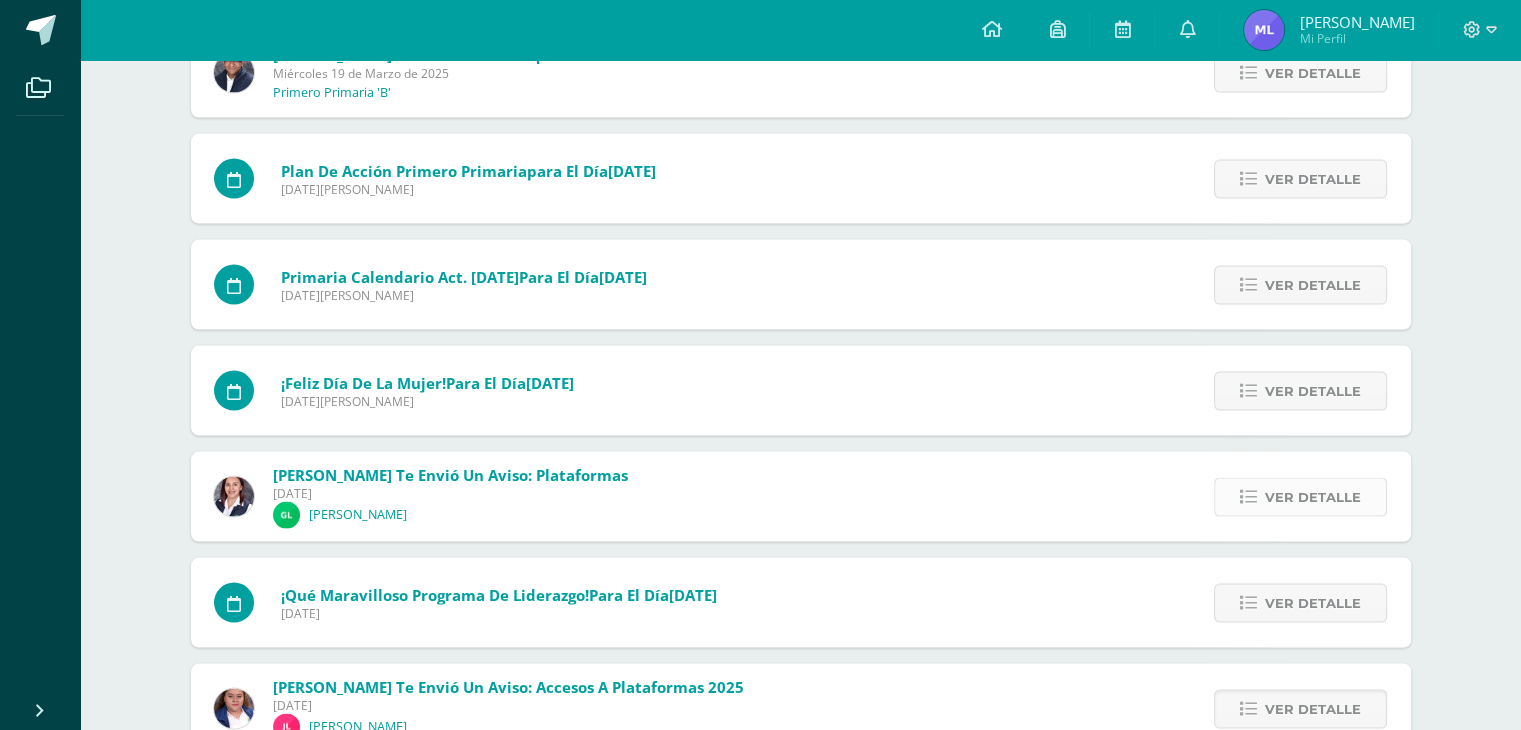 click on "Ver detalle" at bounding box center [1313, 497] 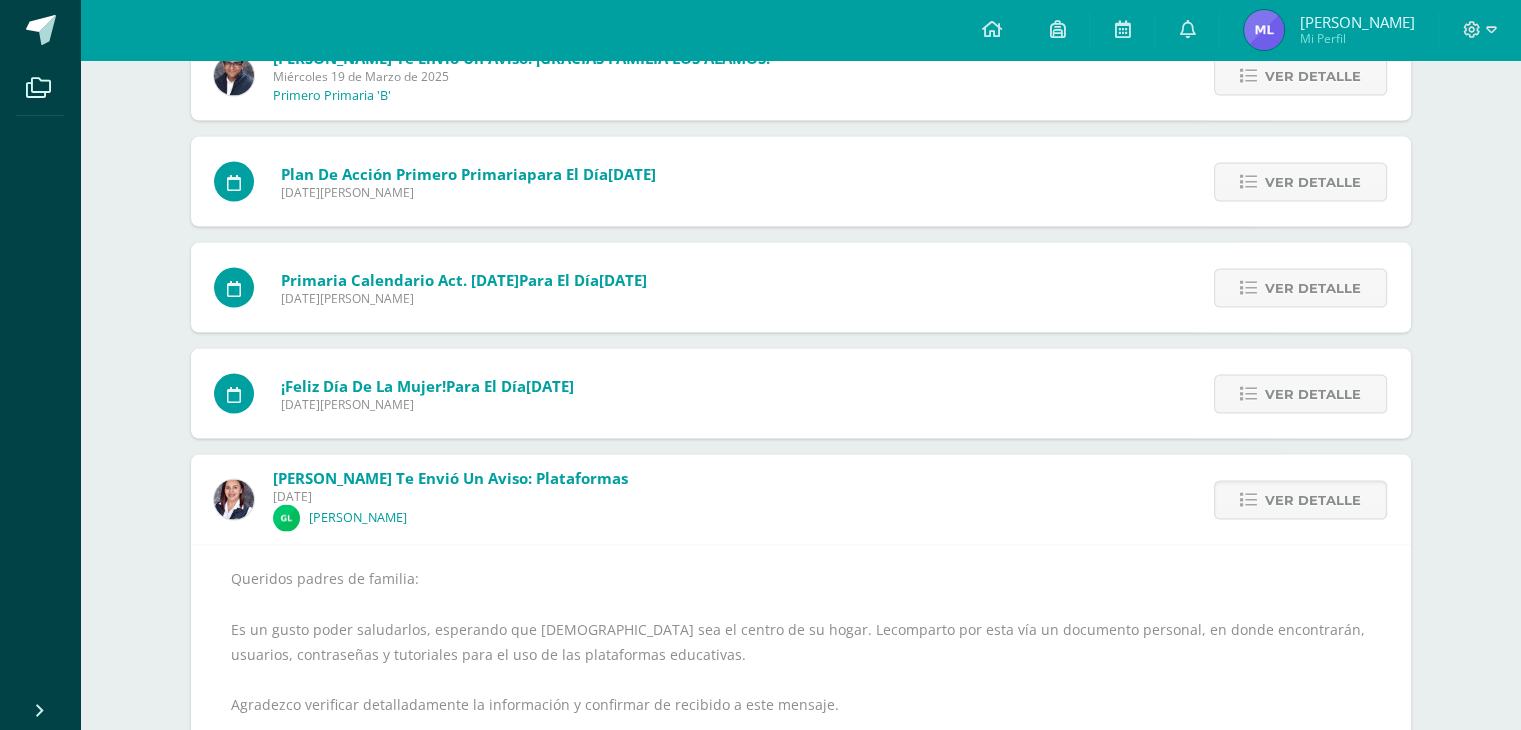 scroll, scrollTop: 3964, scrollLeft: 0, axis: vertical 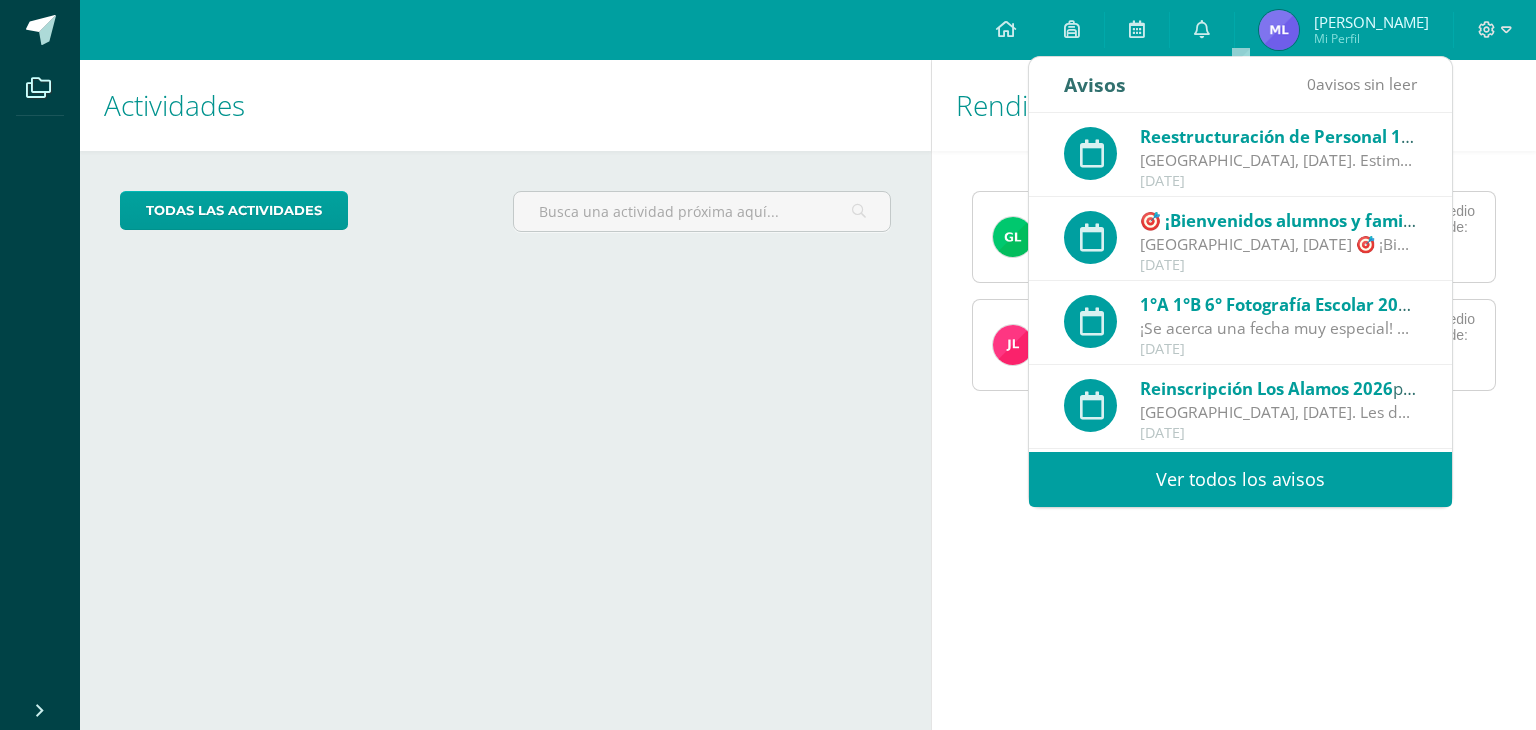 click on "Ver todos los avisos" at bounding box center (1240, 479) 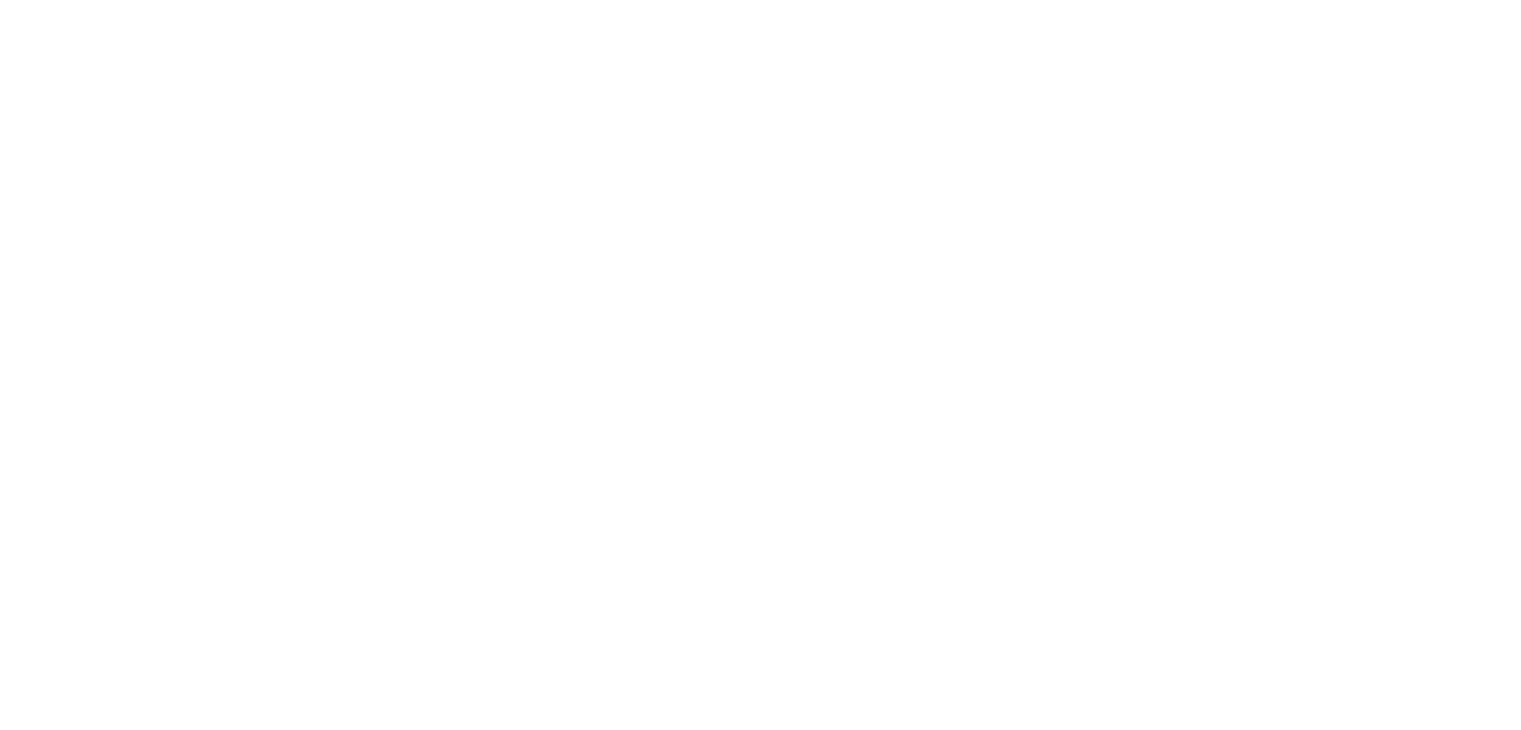 scroll, scrollTop: 0, scrollLeft: 0, axis: both 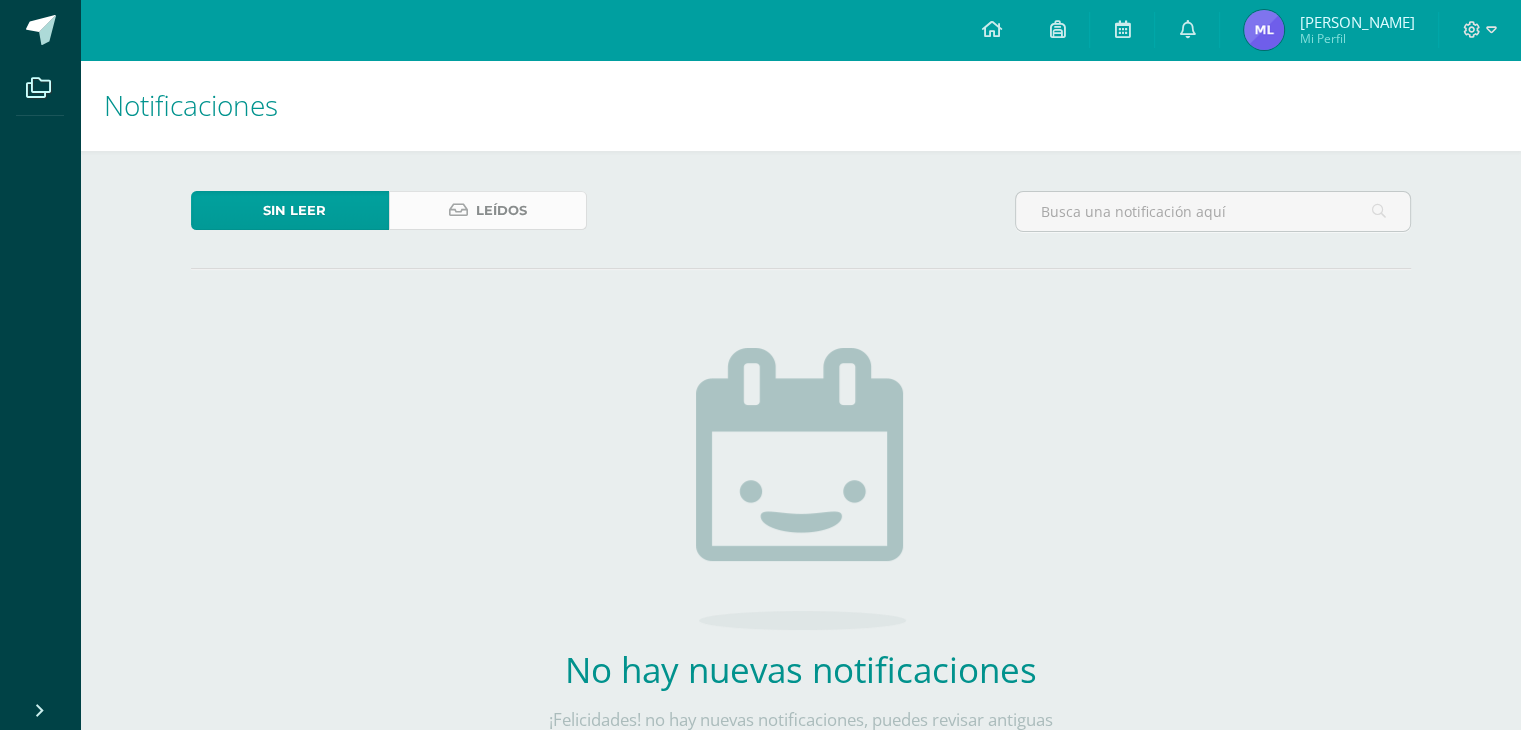 click on "Leídos" at bounding box center (501, 210) 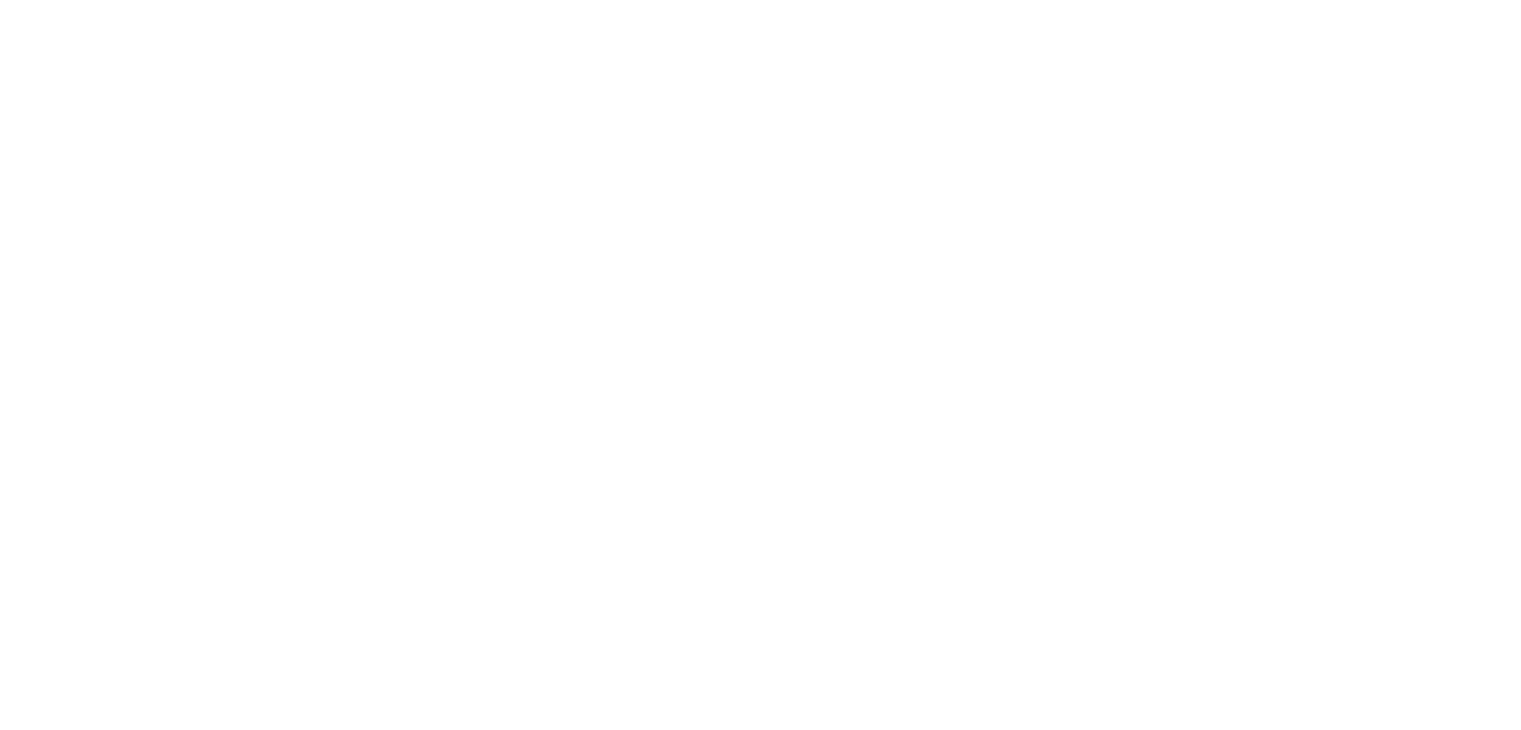 scroll, scrollTop: 0, scrollLeft: 0, axis: both 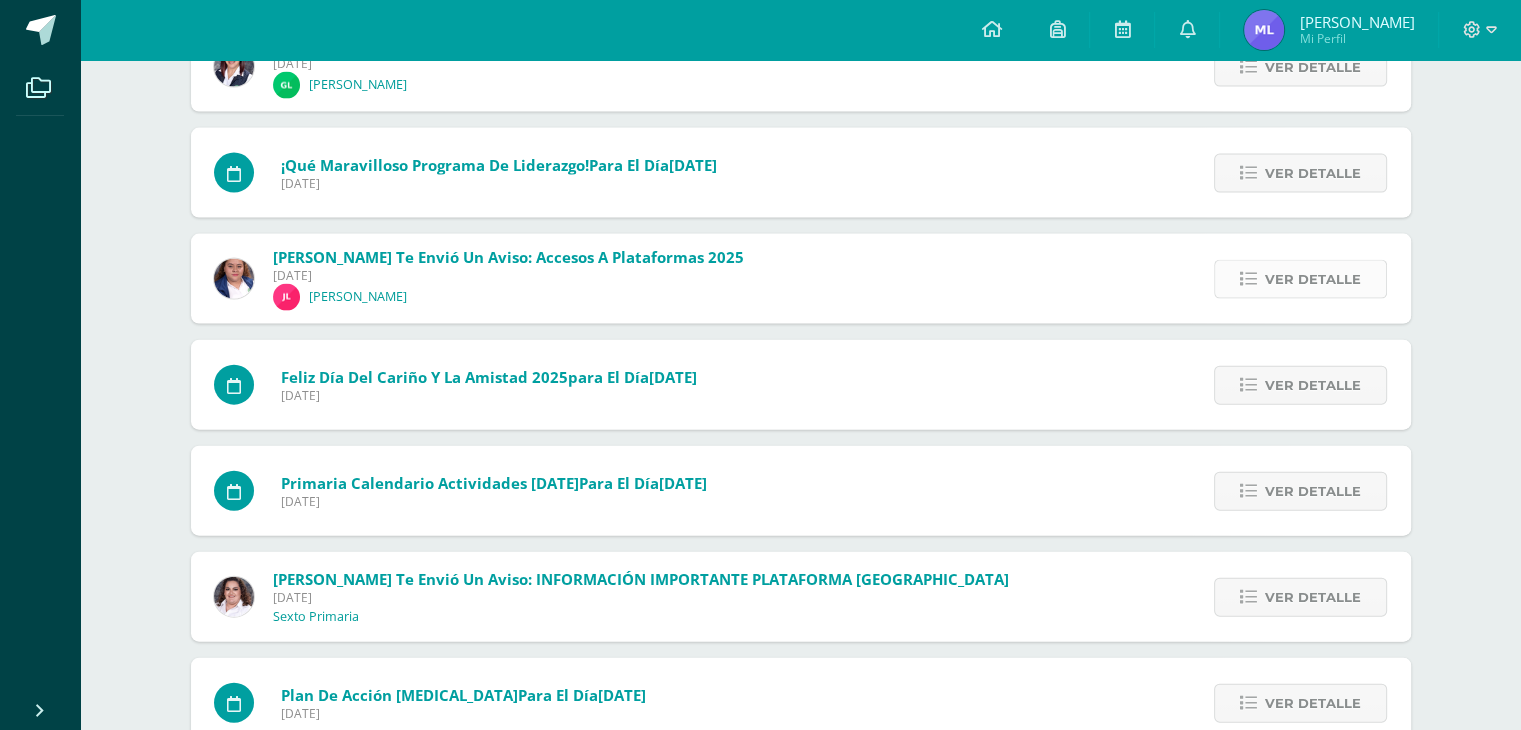 click on "Ver detalle" at bounding box center (1313, 279) 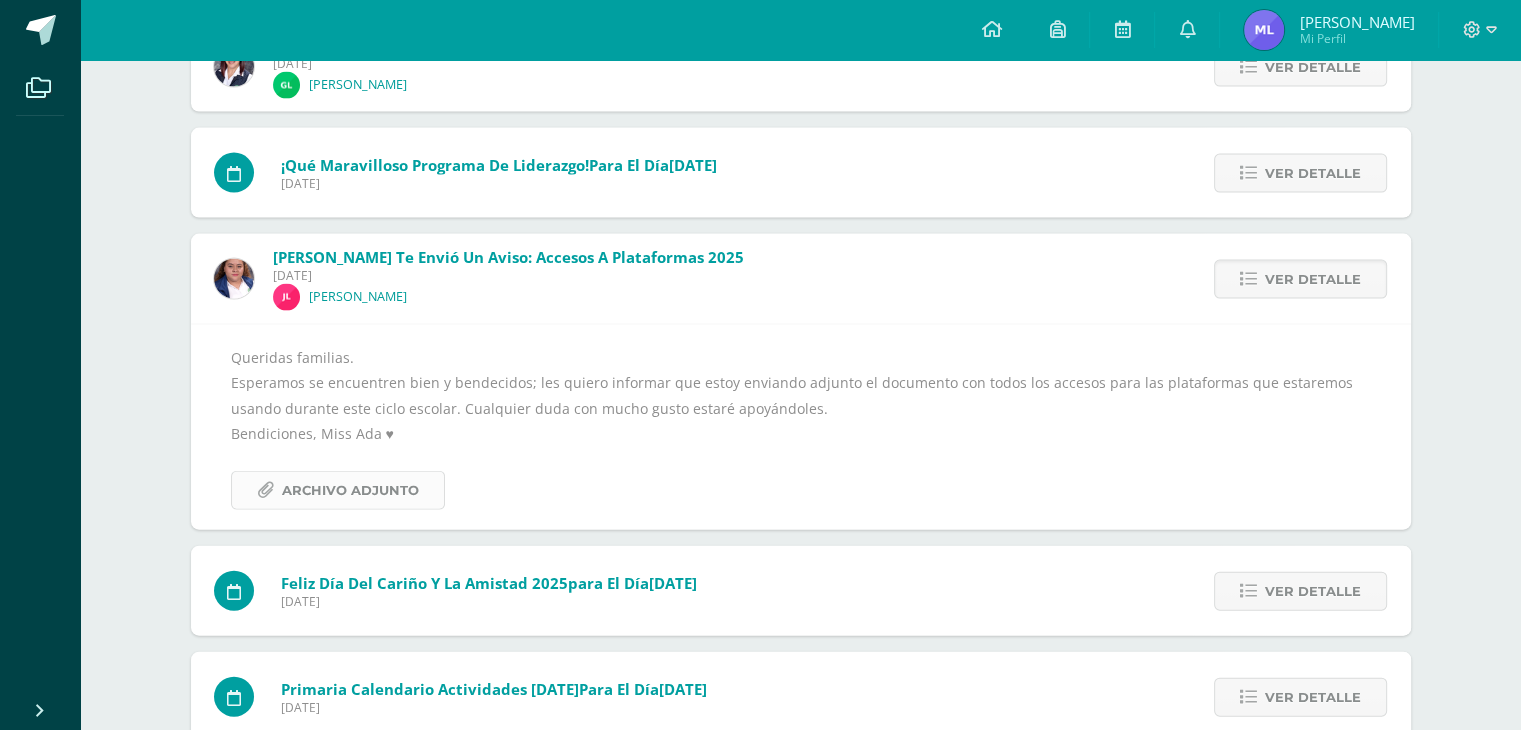click on "Archivo Adjunto" at bounding box center [350, 490] 